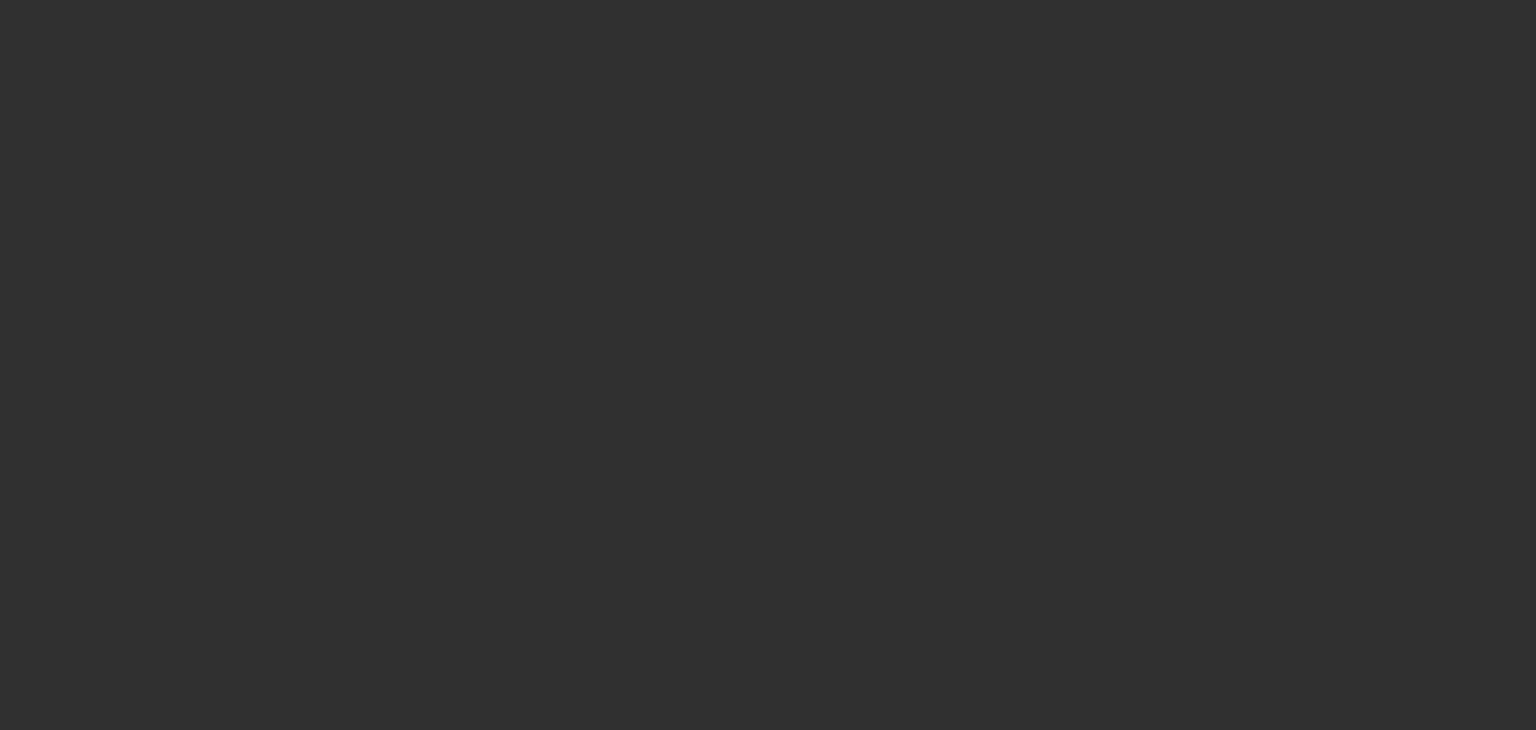 scroll, scrollTop: 0, scrollLeft: 0, axis: both 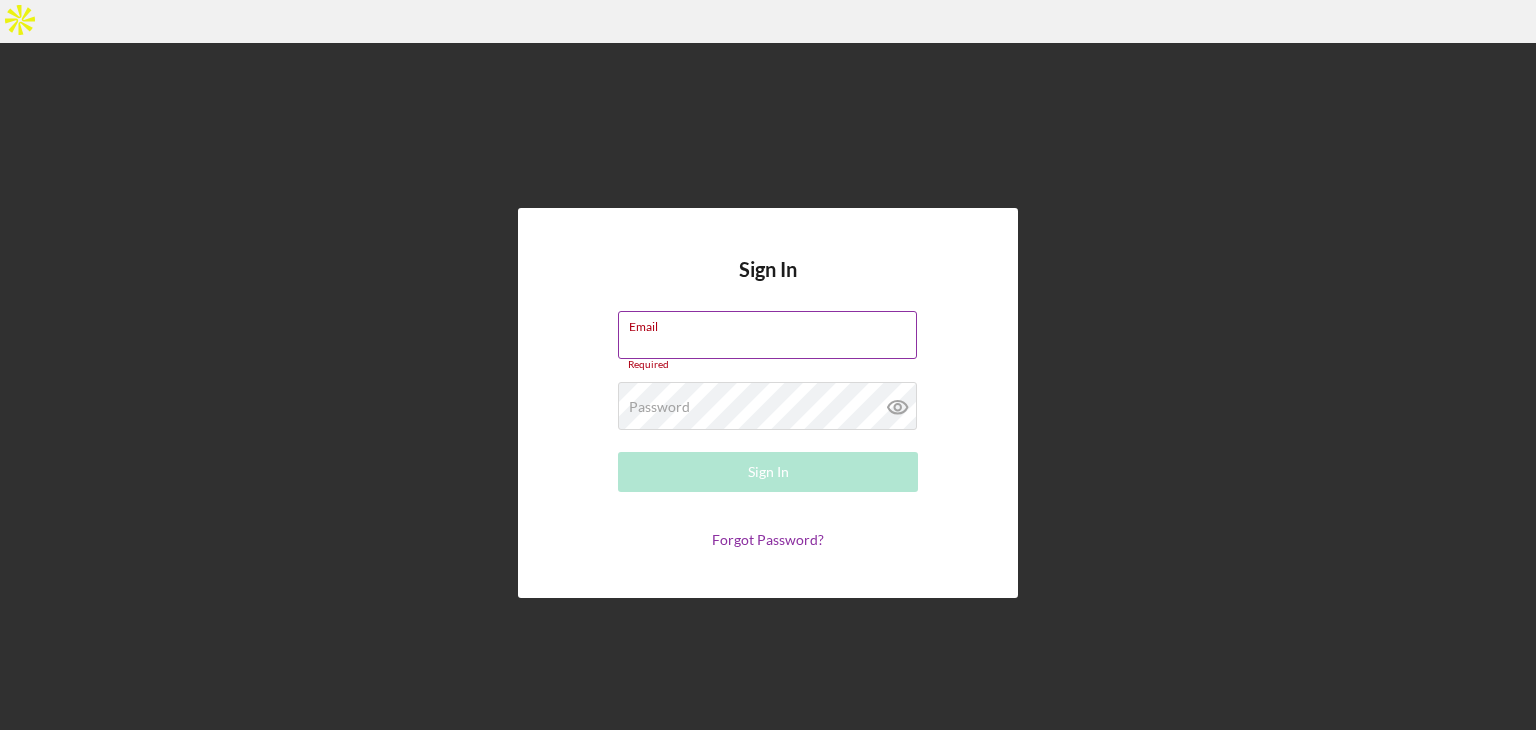 click on "Email" at bounding box center (767, 335) 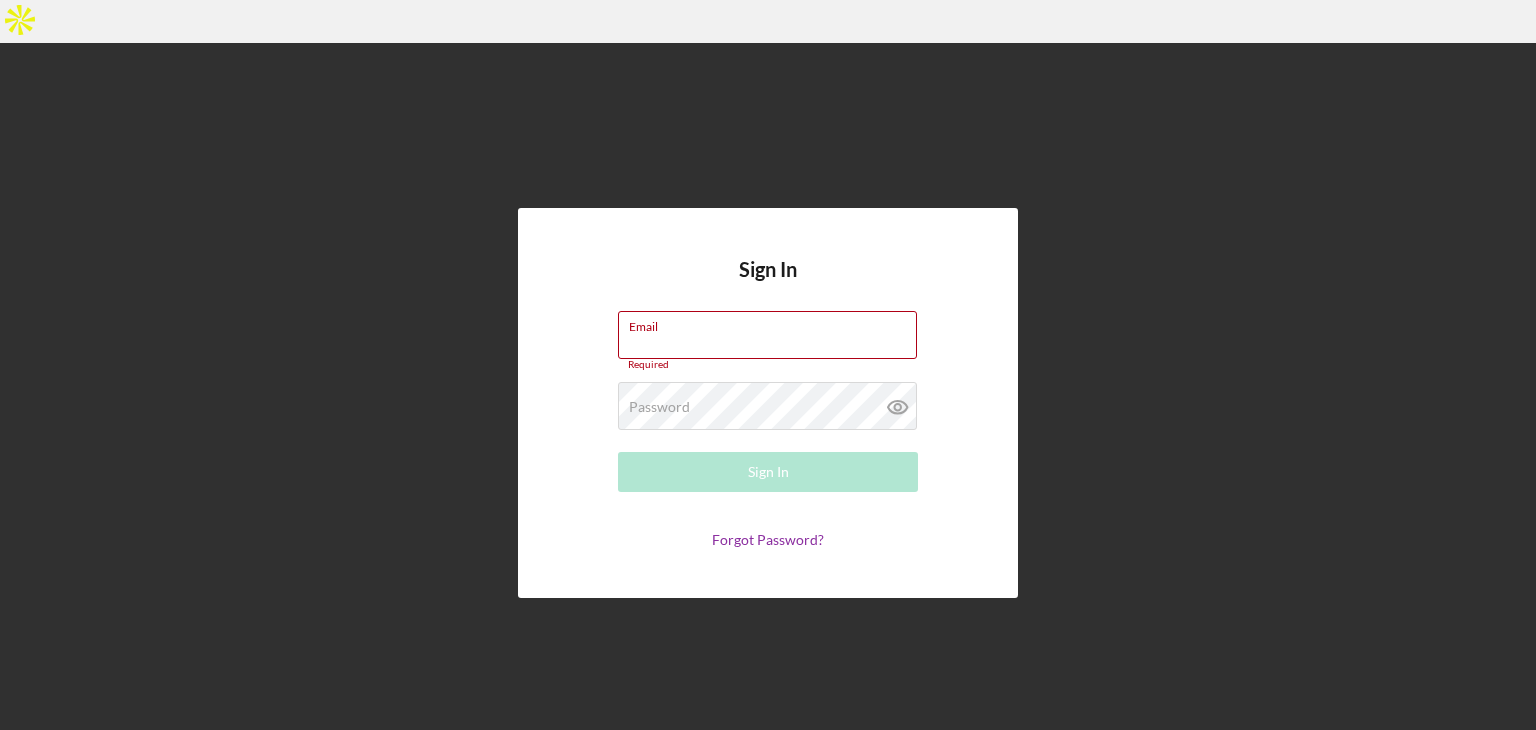 type on "[EMAIL]" 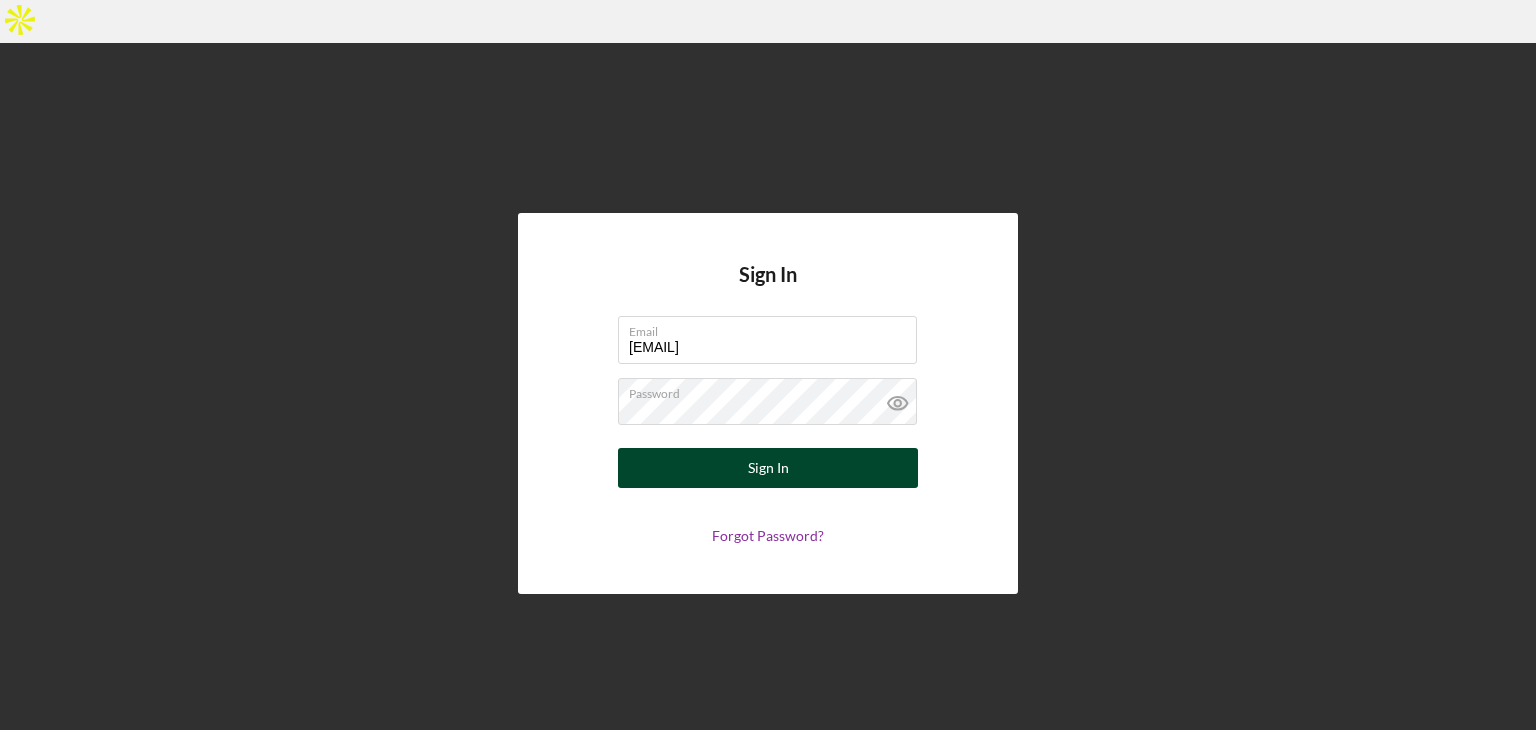 click on "Sign In" at bounding box center (768, 468) 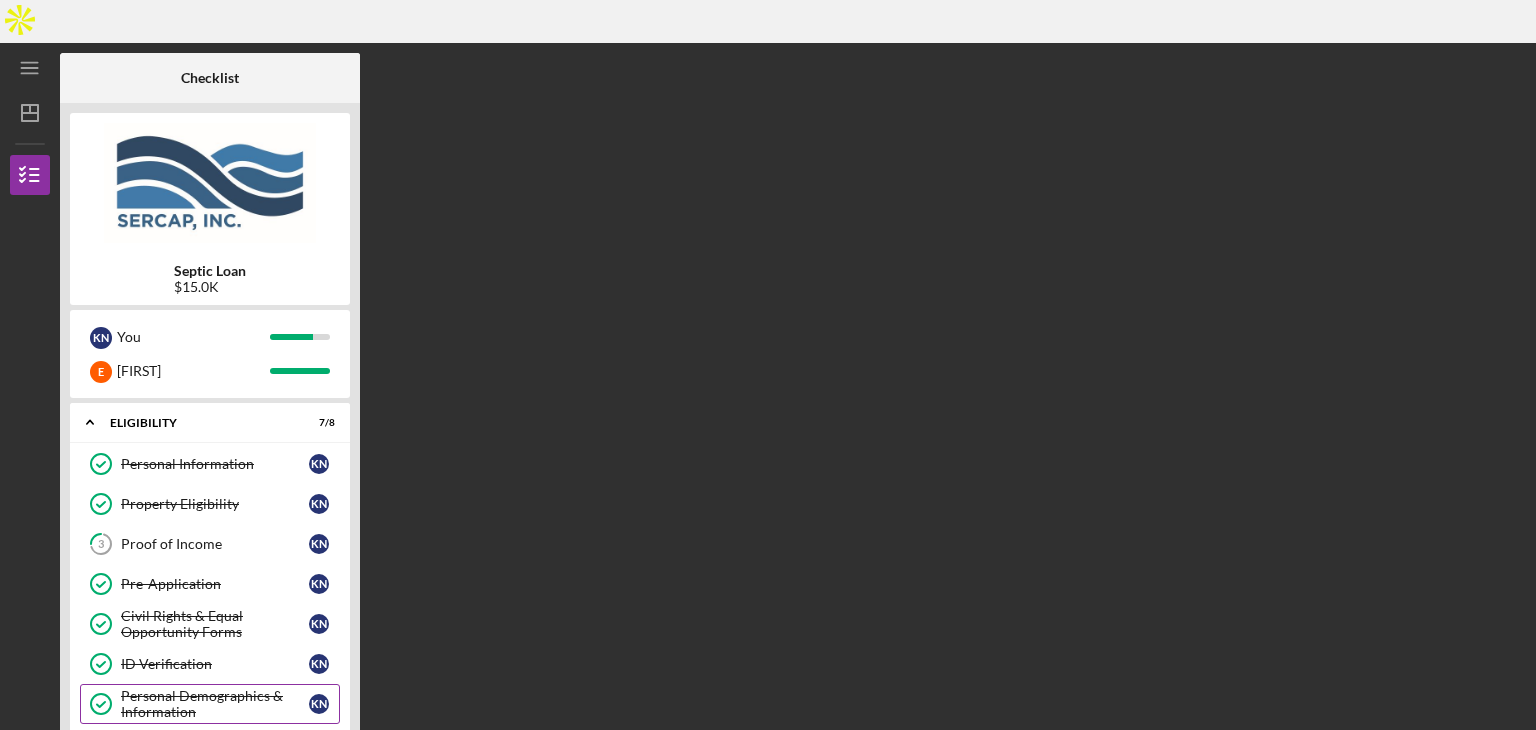 click on "Personal Demographics & Information" at bounding box center (215, 704) 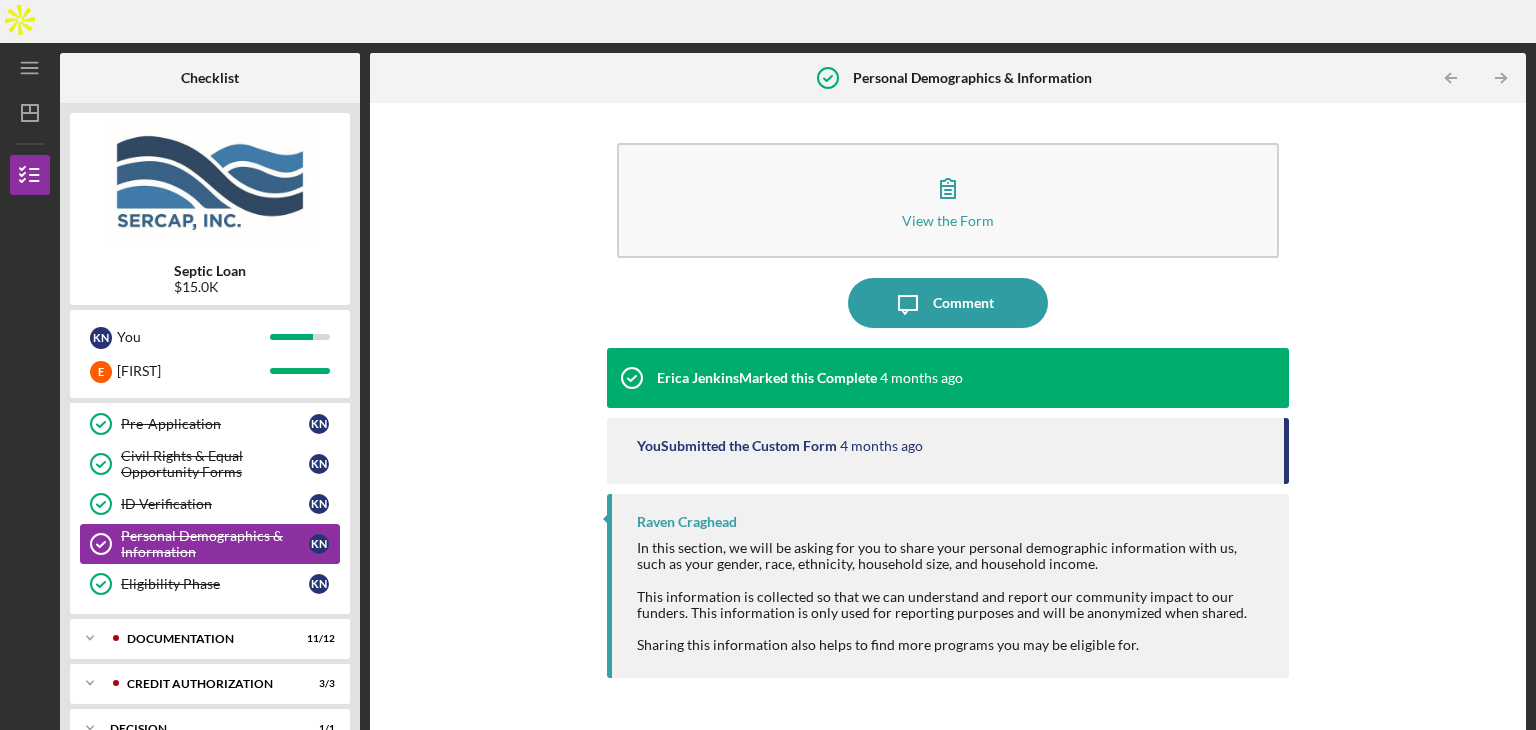 scroll, scrollTop: 200, scrollLeft: 0, axis: vertical 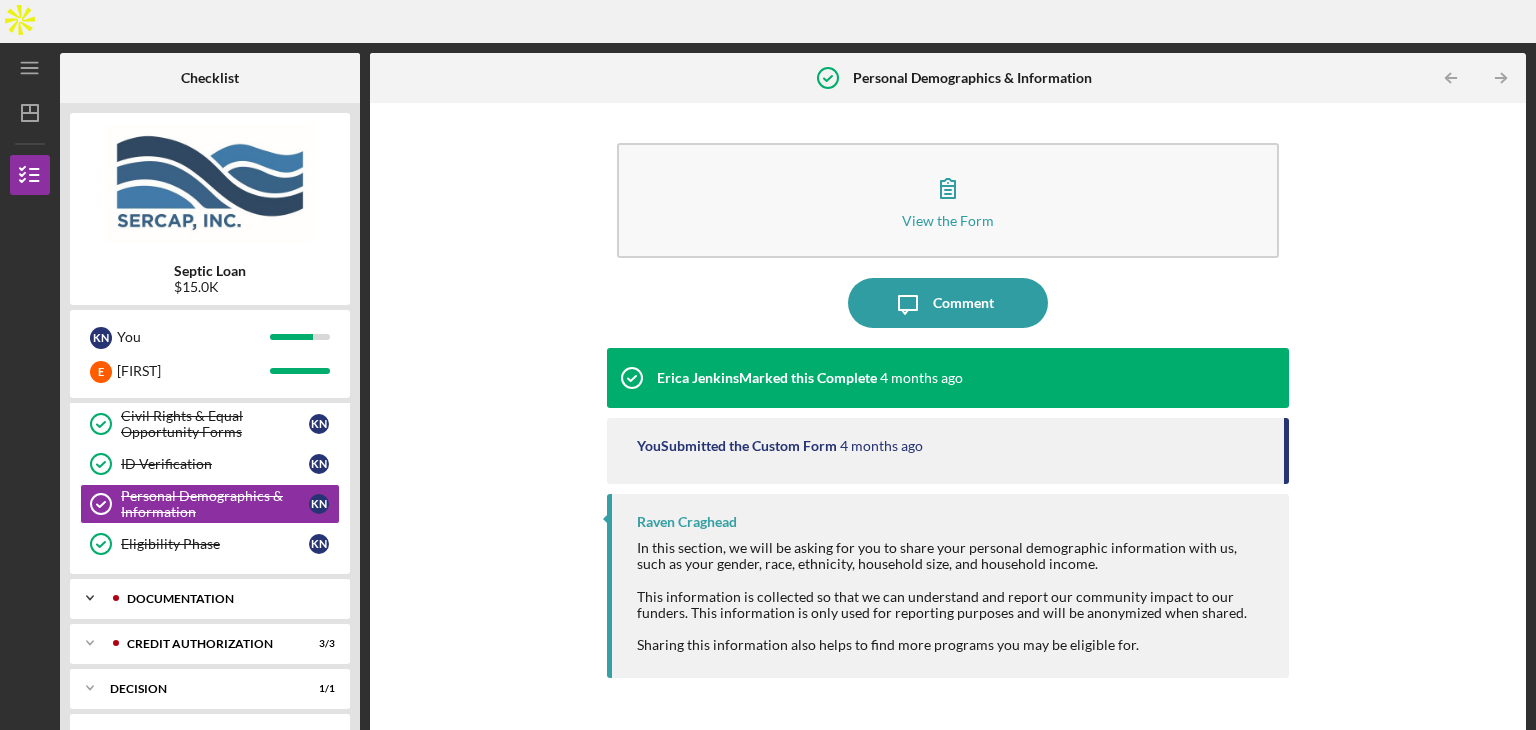 click on "Icon/Expander Documentation 11 / 12" at bounding box center [210, 598] 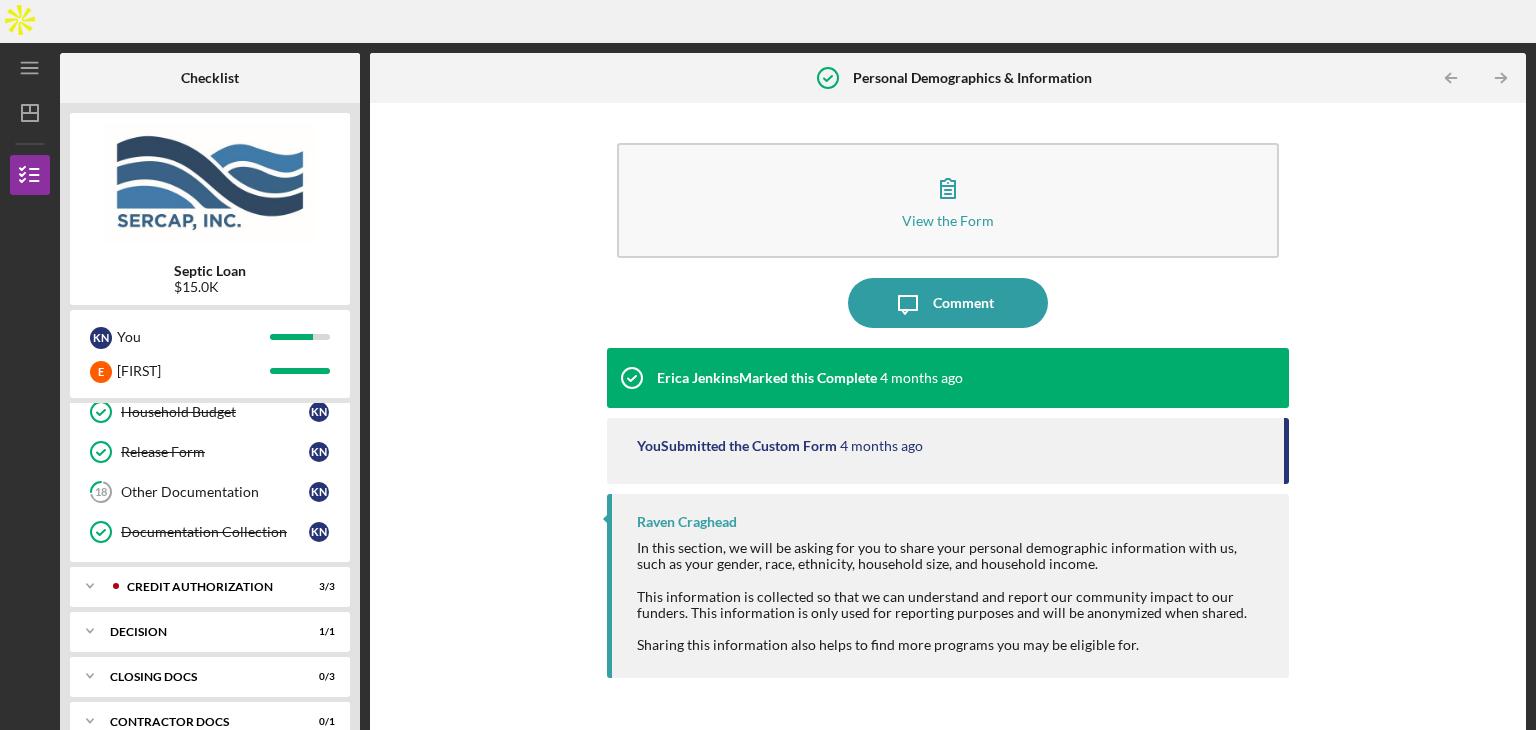 scroll, scrollTop: 760, scrollLeft: 0, axis: vertical 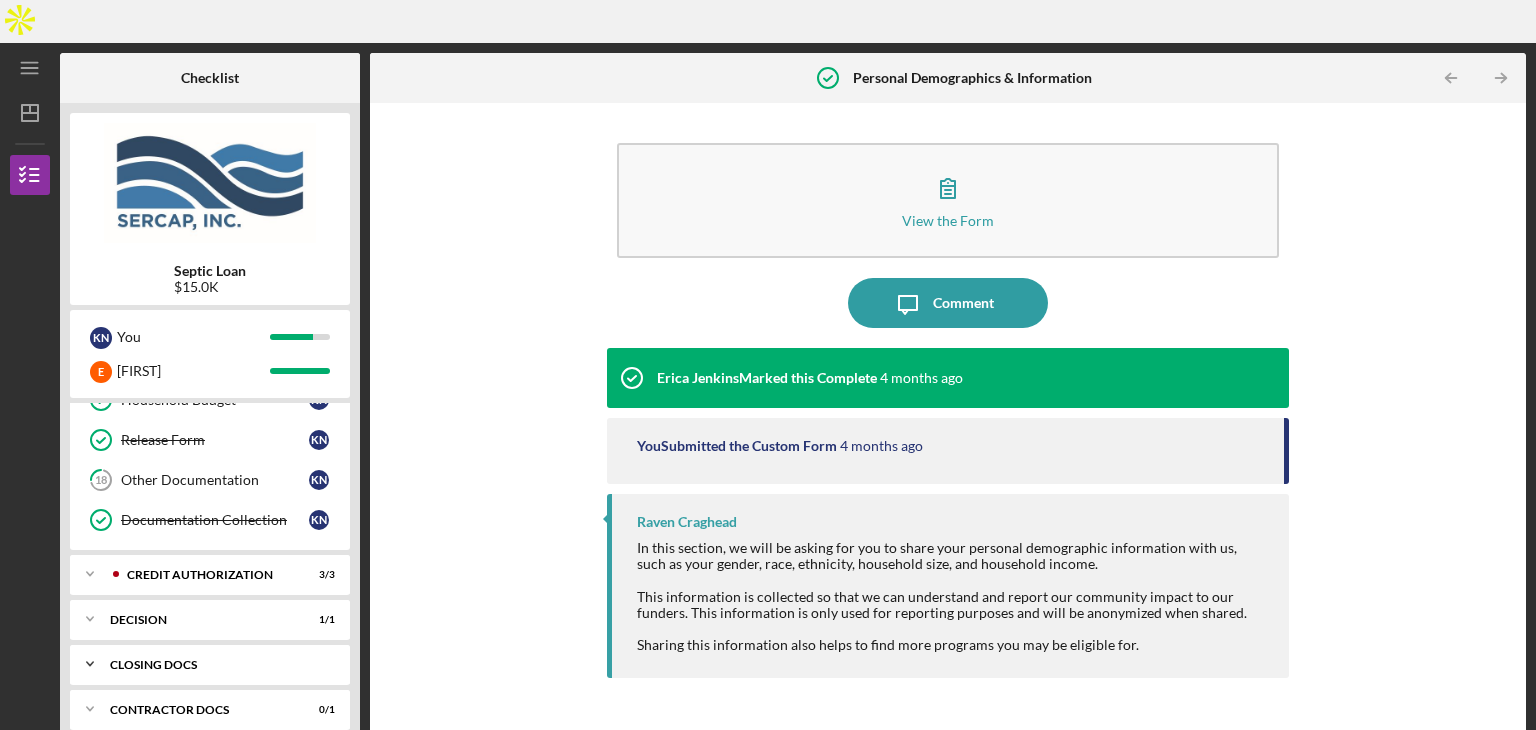 click on "CLOSING DOCS" at bounding box center (217, 665) 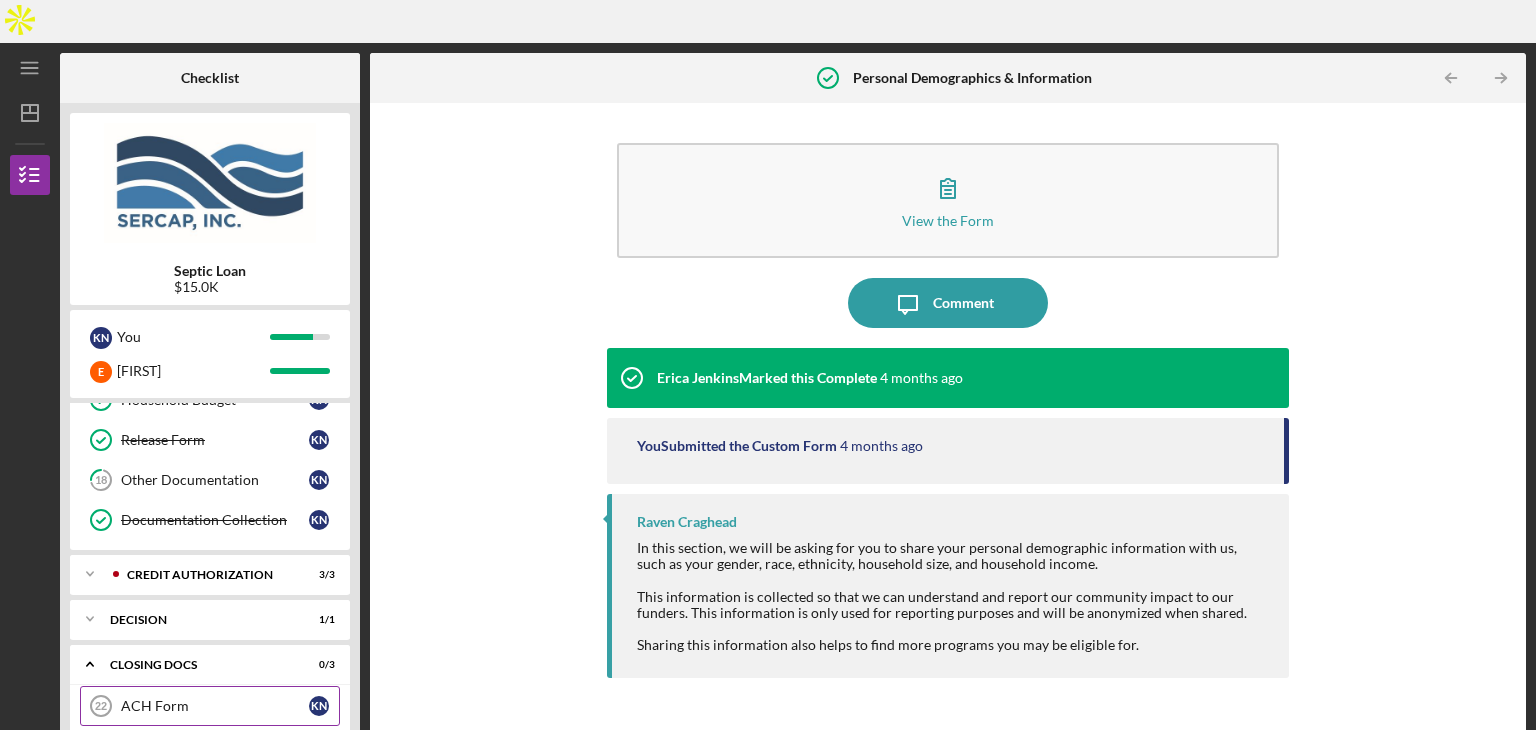 click on "ACH Form" at bounding box center [215, 706] 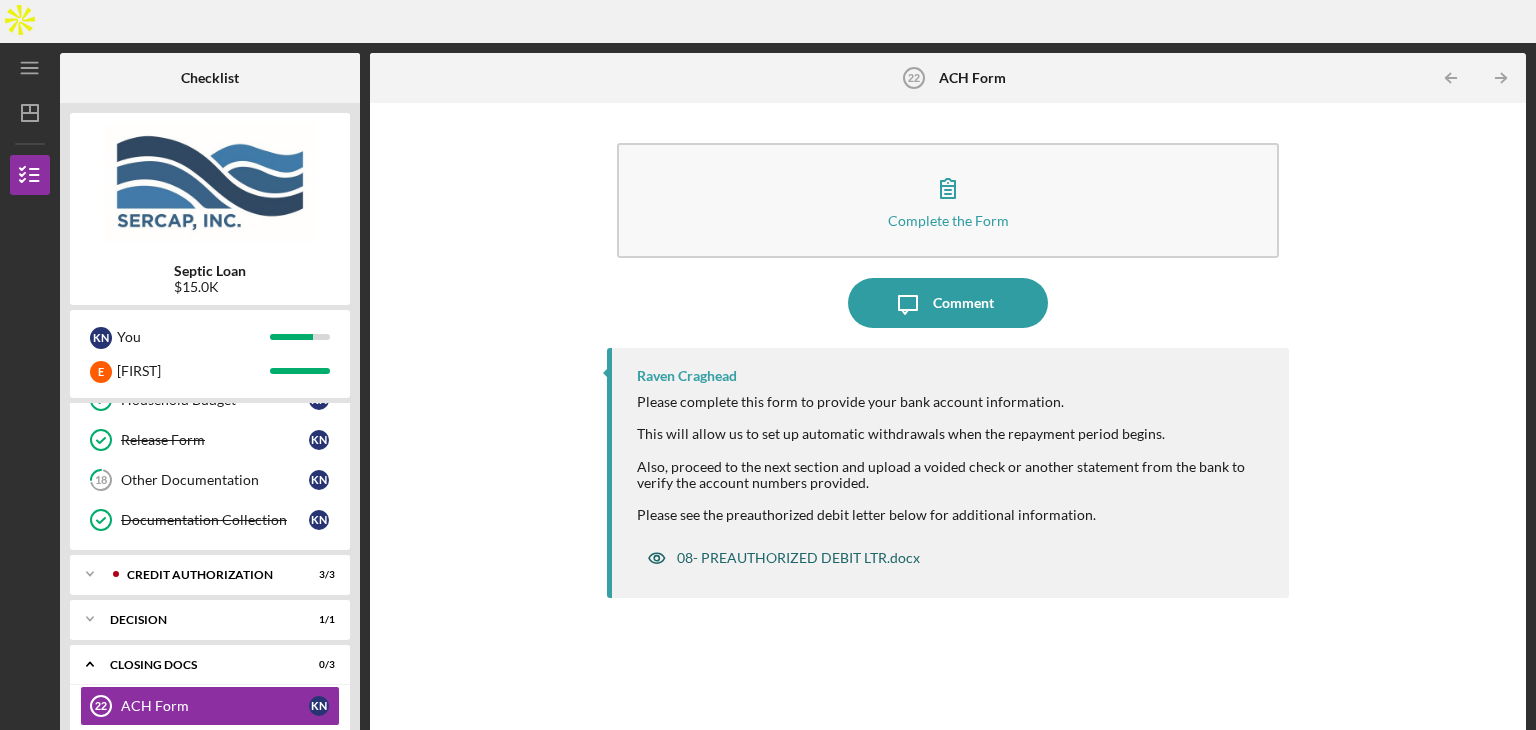 click on "08- PREAUTHORIZED DEBIT LTR.docx" at bounding box center (798, 558) 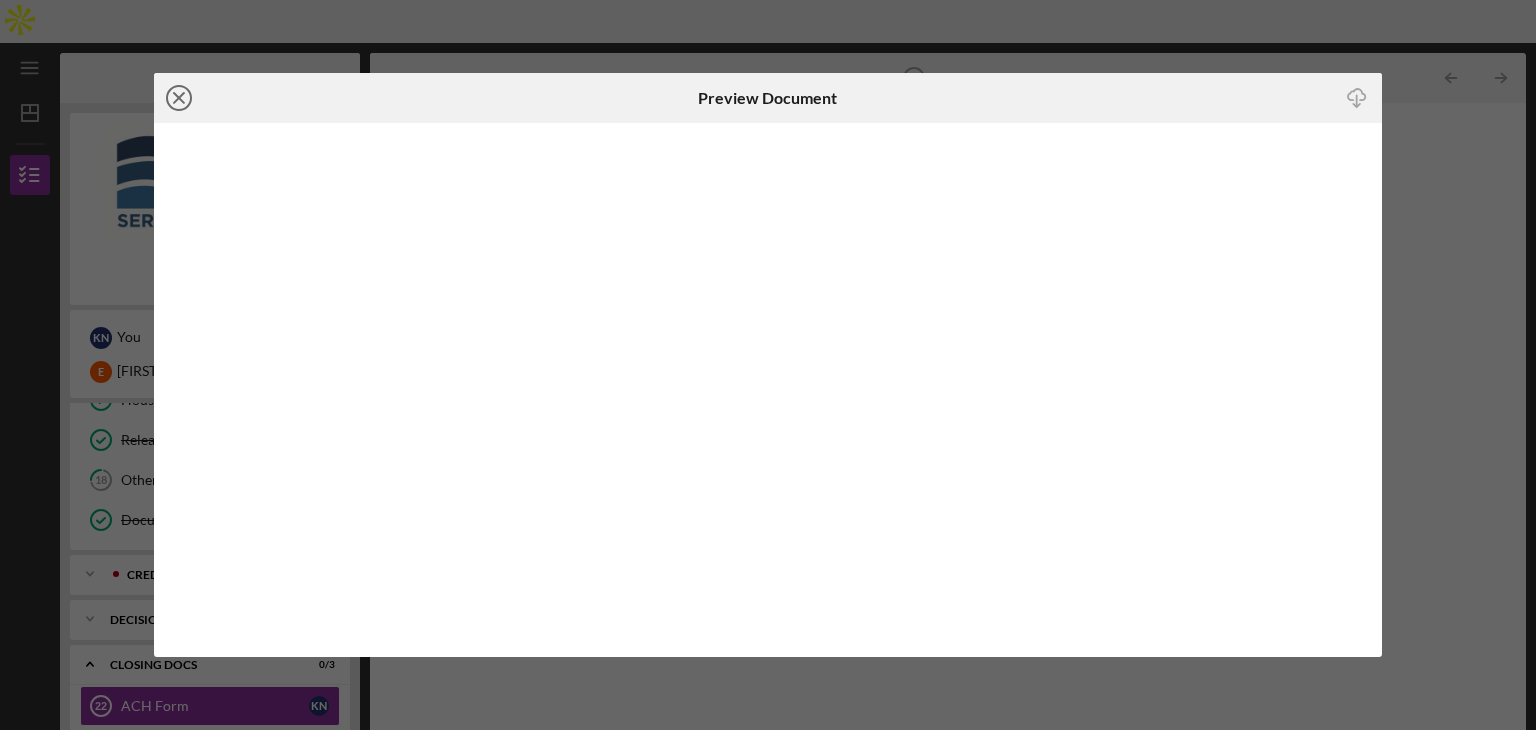 click 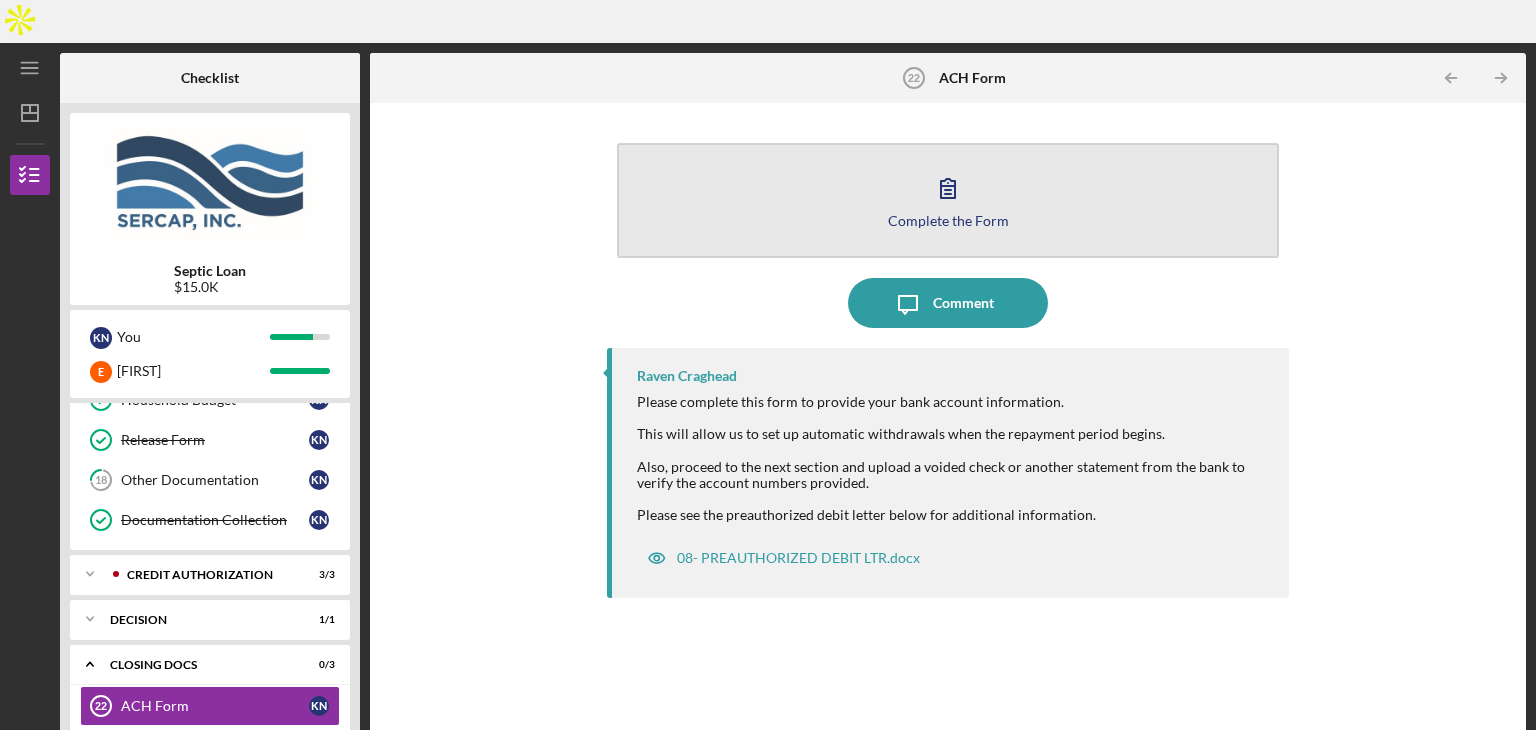 click 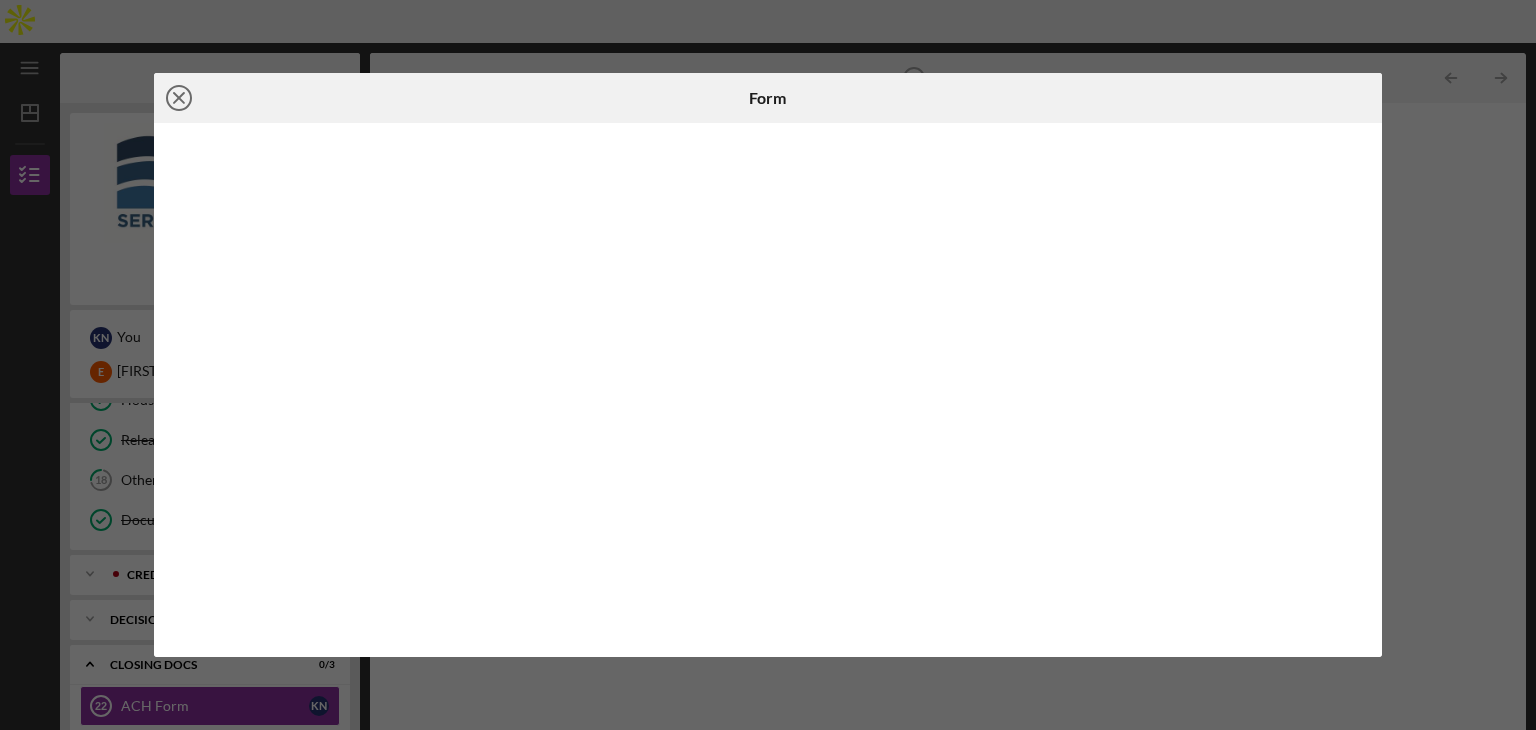 click on "Icon/Close" 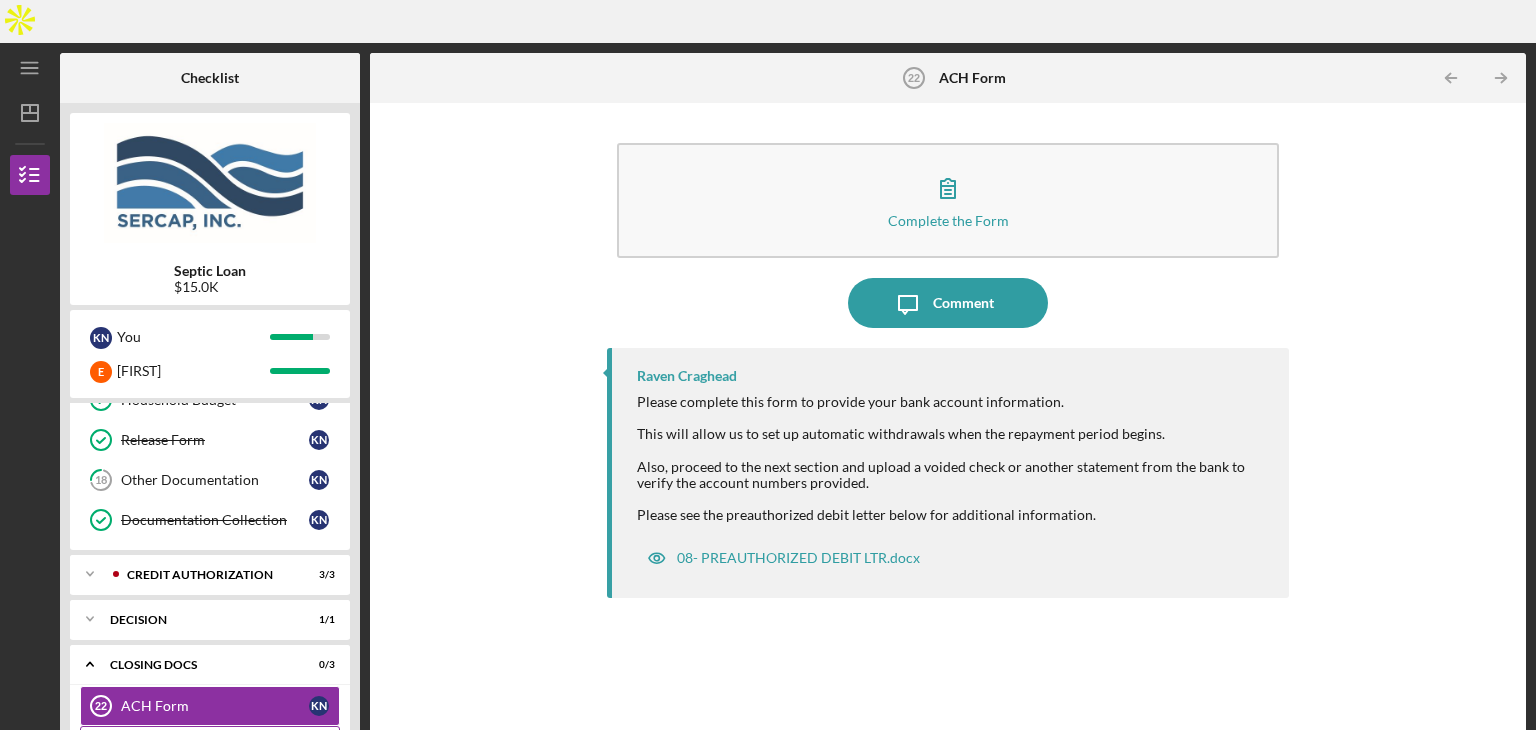 click on "Copy of Voided Check or other statement from bank" at bounding box center [215, 746] 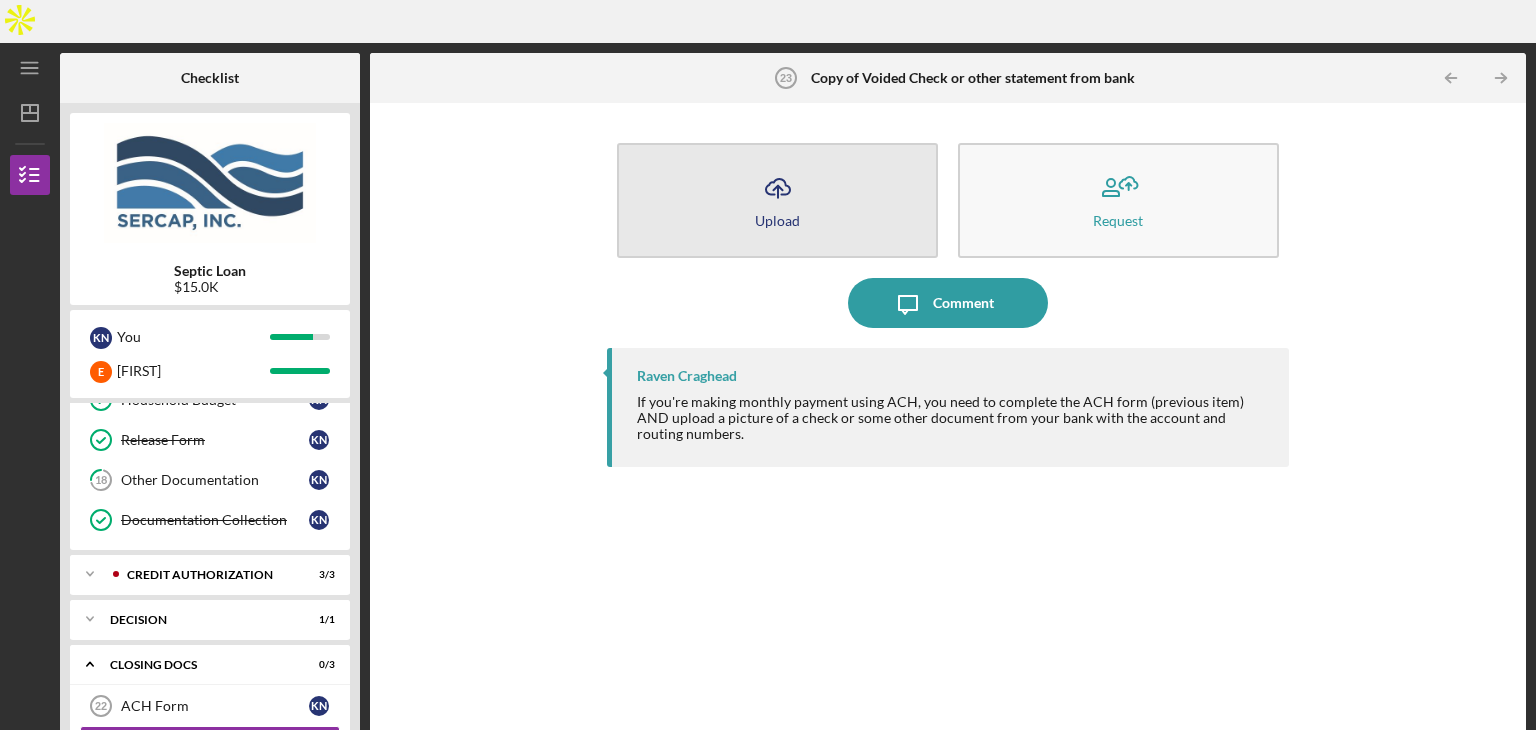 click on "Icon/Upload Upload" at bounding box center [777, 200] 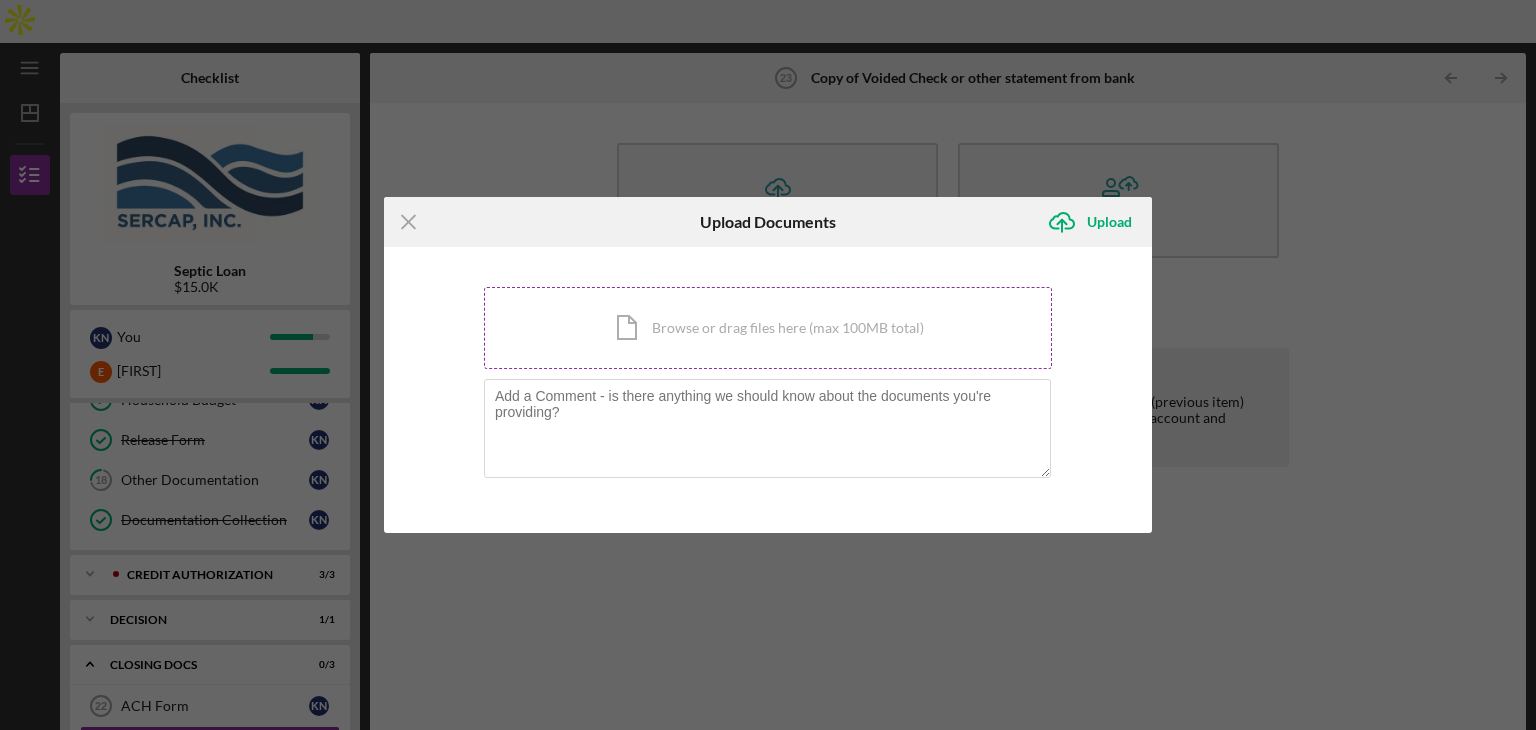 click on "Icon/Document Browse or drag files here (max 100MB total) Tap to choose files or take a photo" at bounding box center (768, 328) 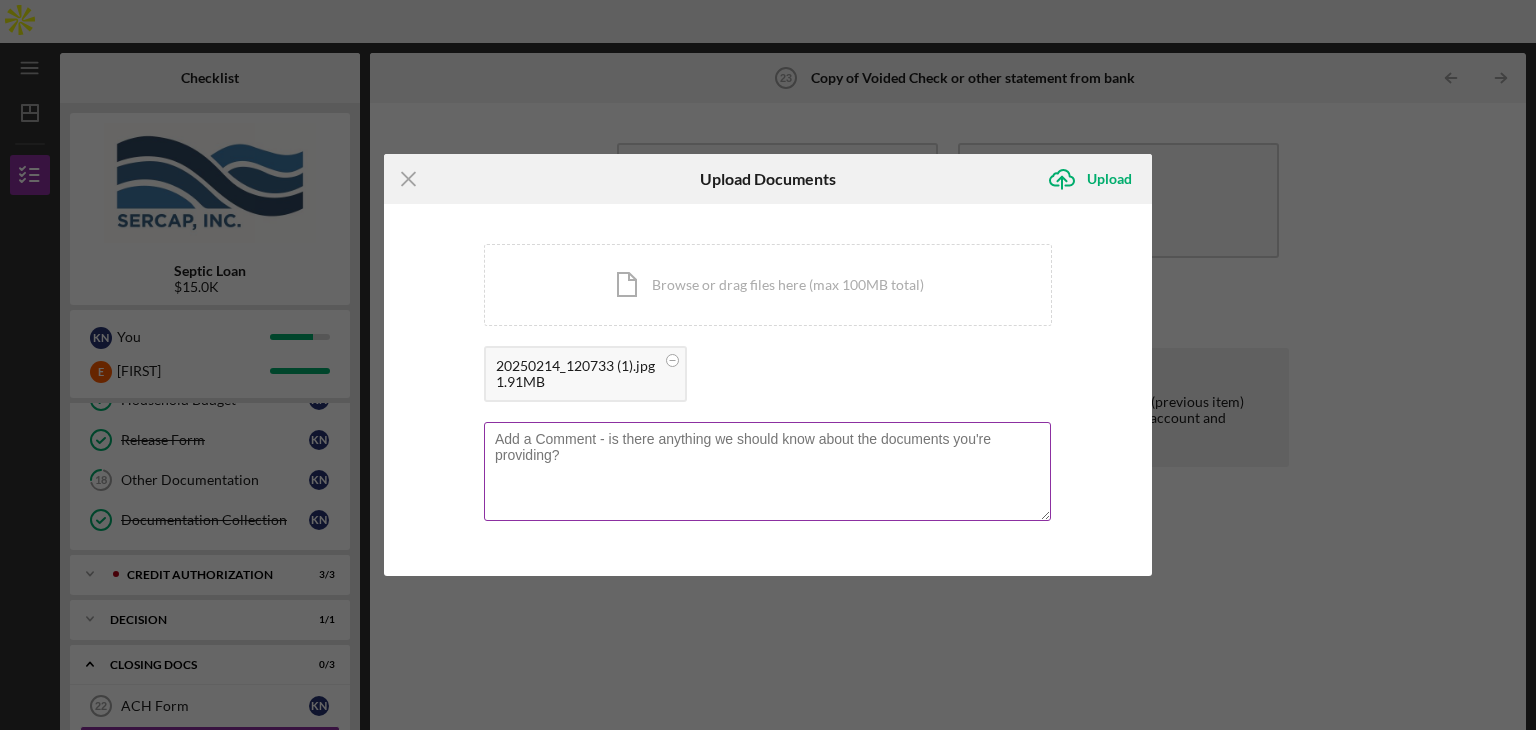 click at bounding box center (767, 471) 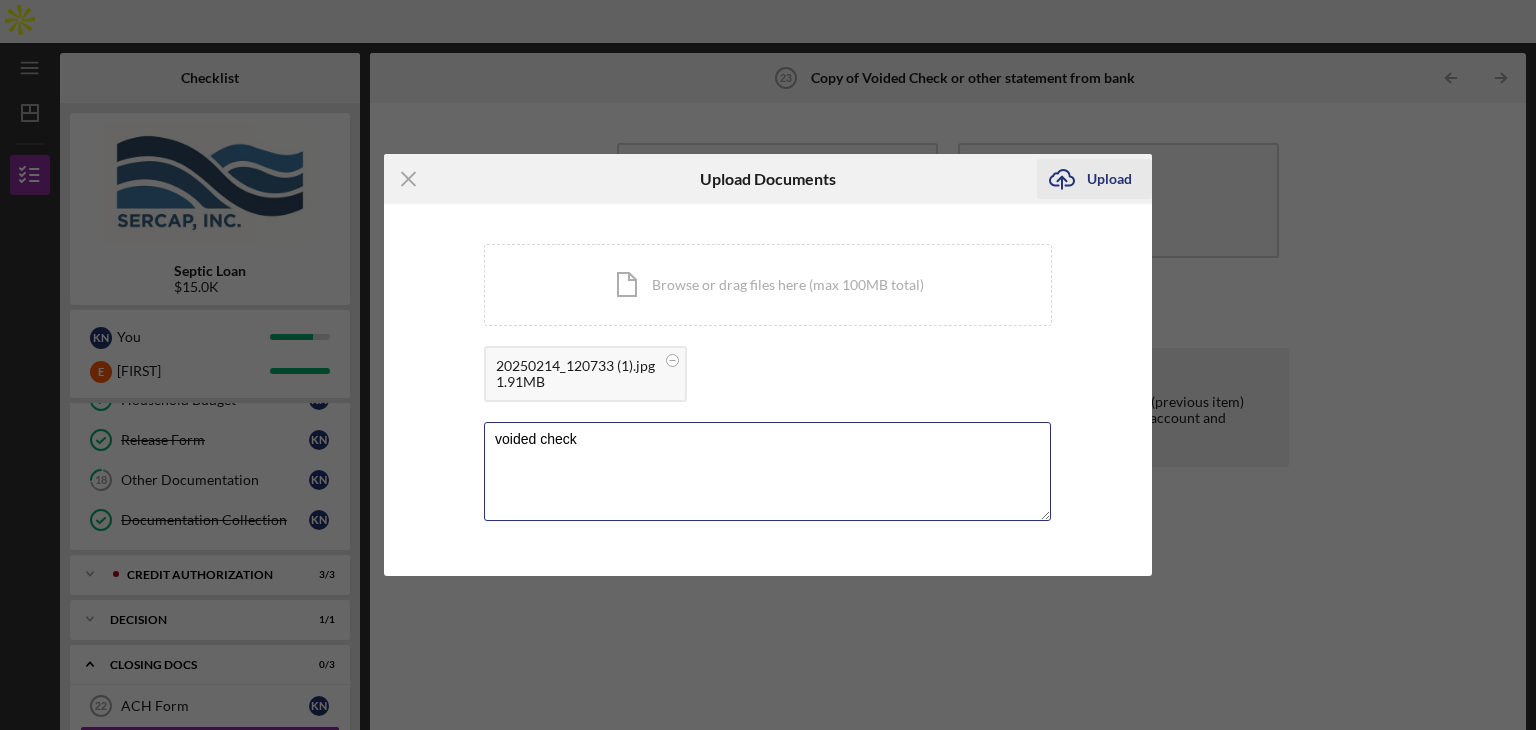 type on "voided check" 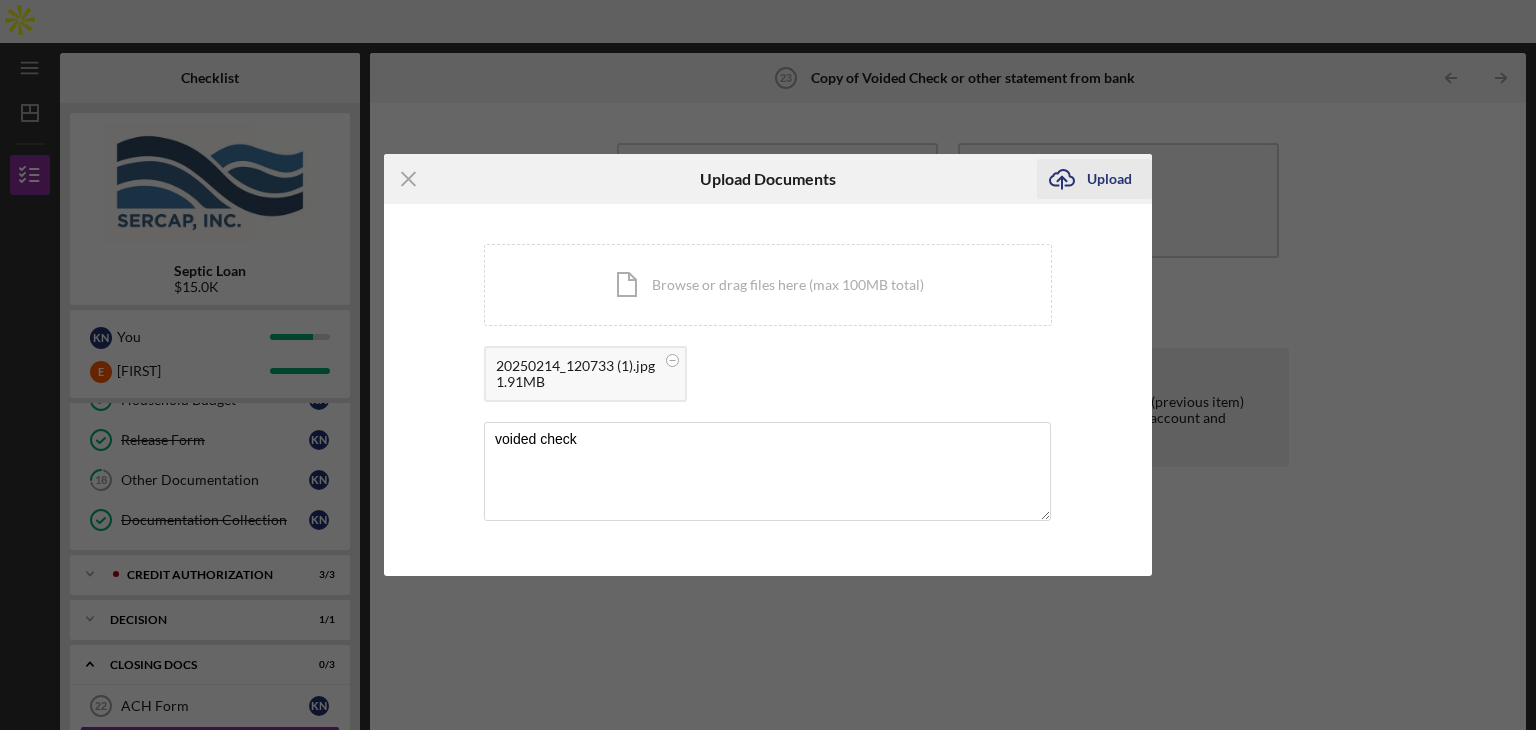 click on "Upload" at bounding box center (1109, 179) 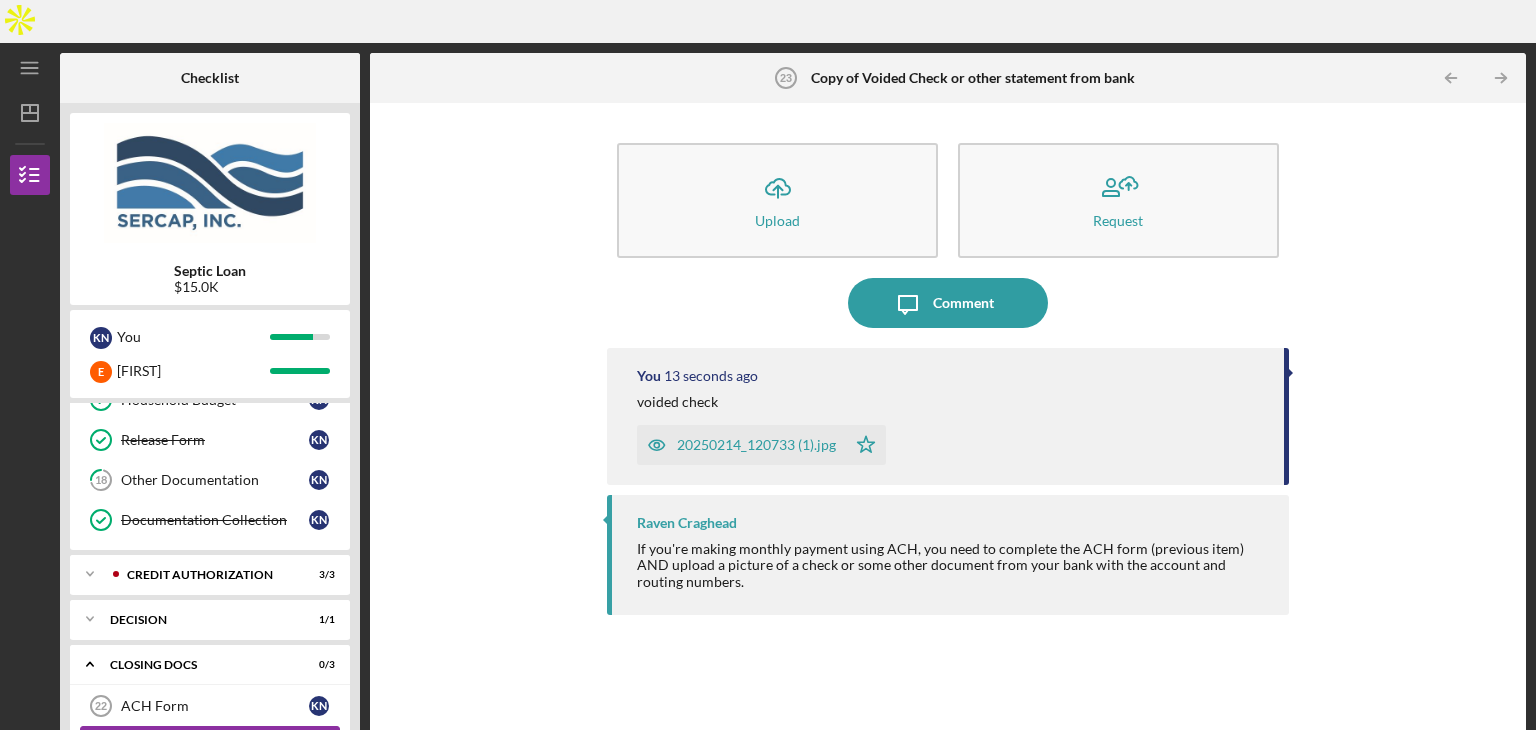 click on "Copy of Voided Check or other statement from bank" at bounding box center (215, 746) 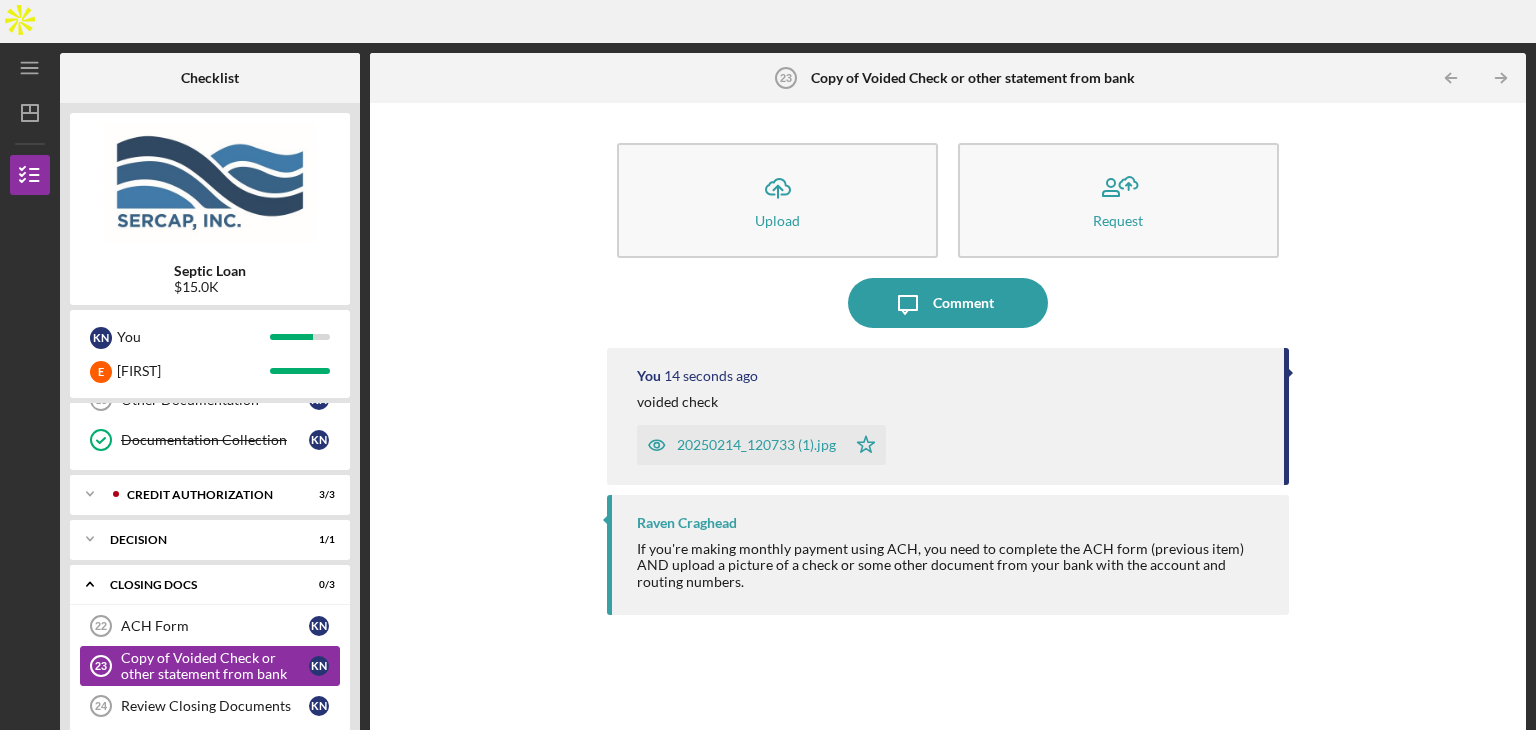 scroll, scrollTop: 880, scrollLeft: 0, axis: vertical 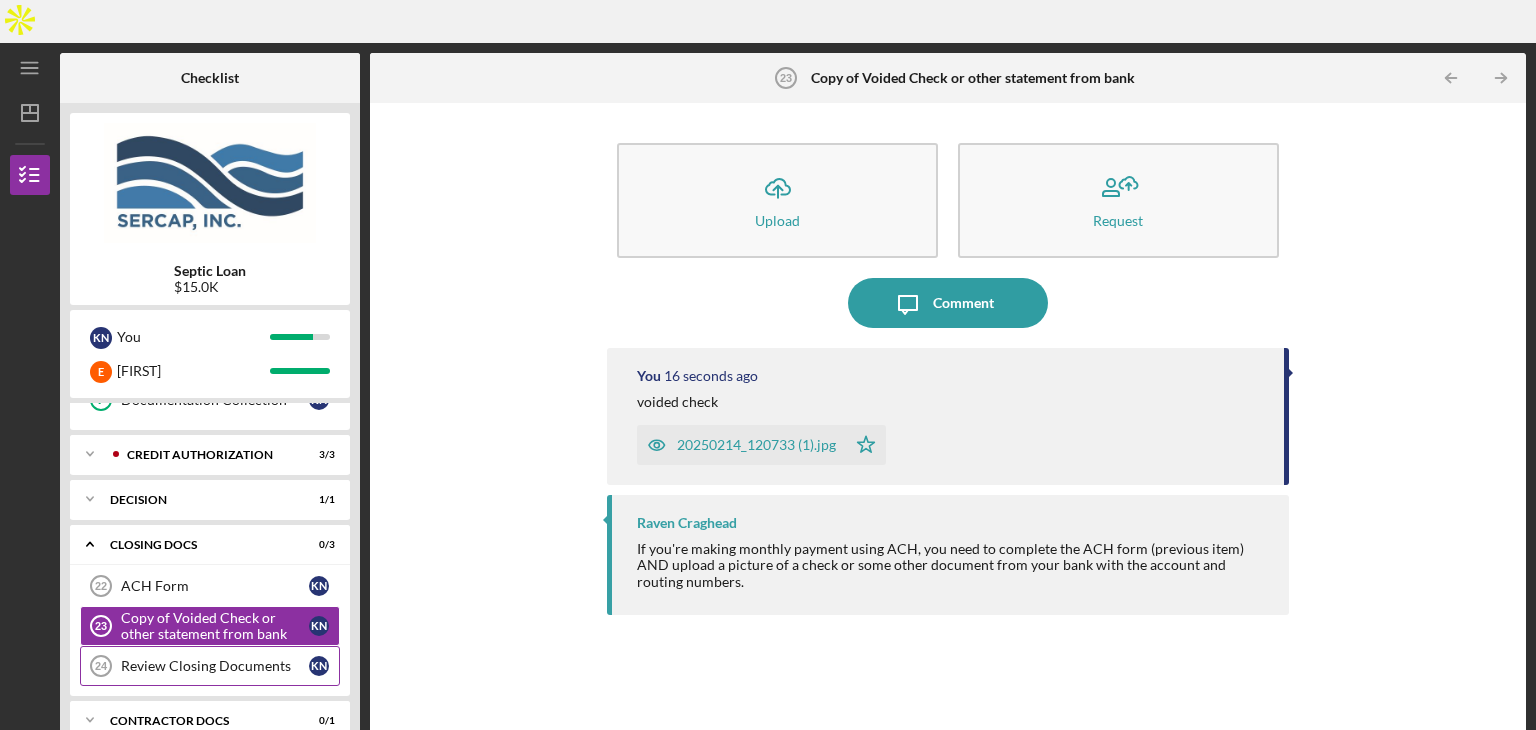 click on "Review Closing Documents" at bounding box center [215, 666] 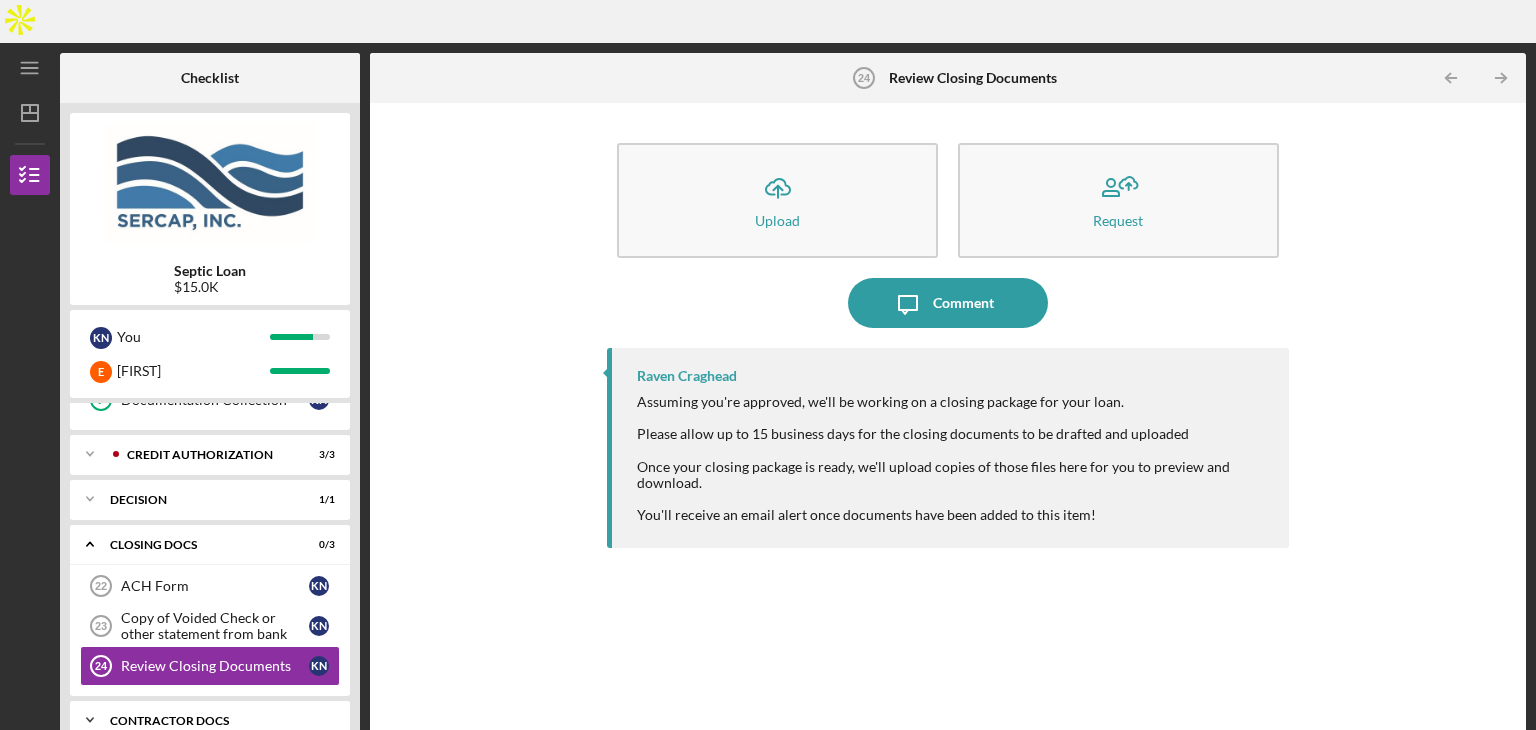 click on "Contractor Docs" at bounding box center (217, 721) 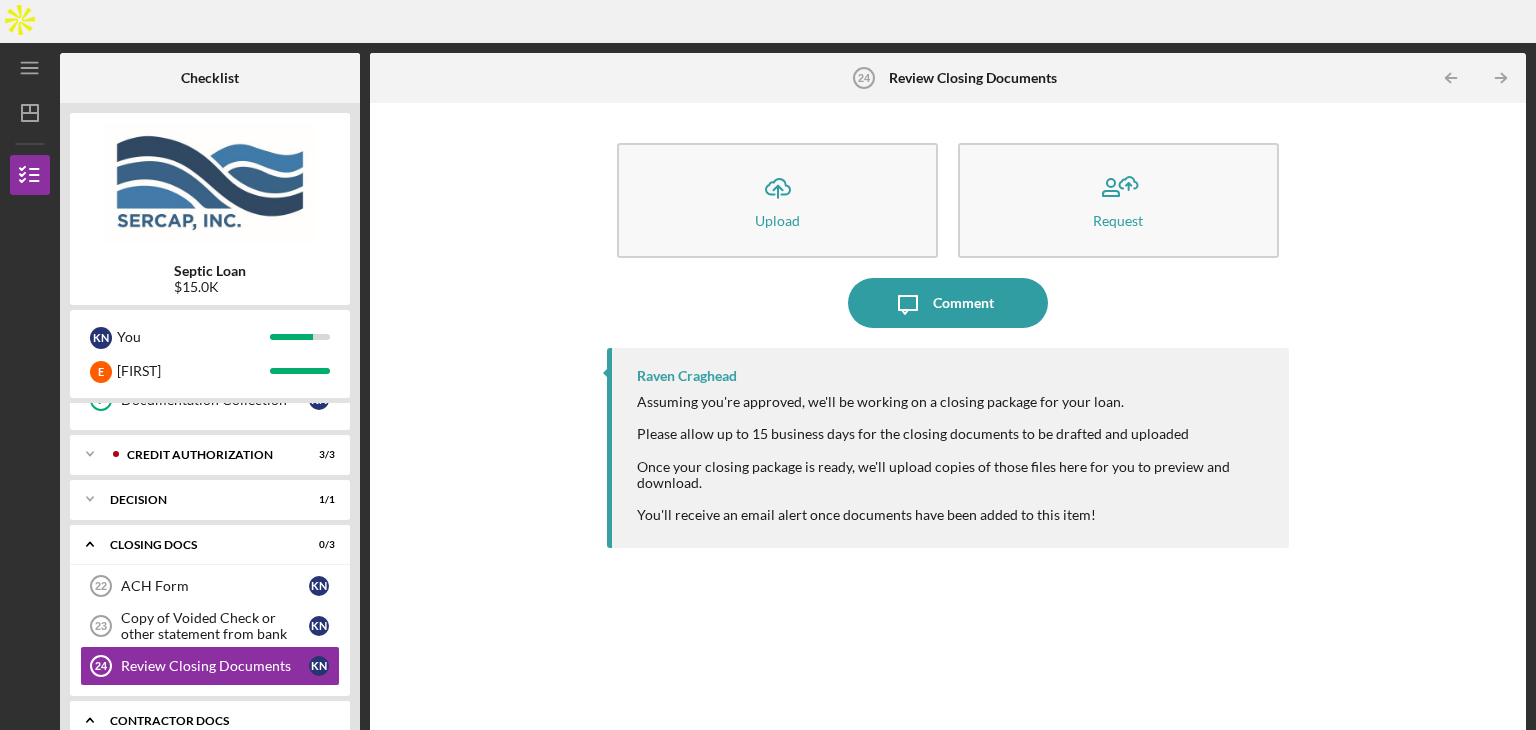 click on "Contractor Docs" at bounding box center [217, 721] 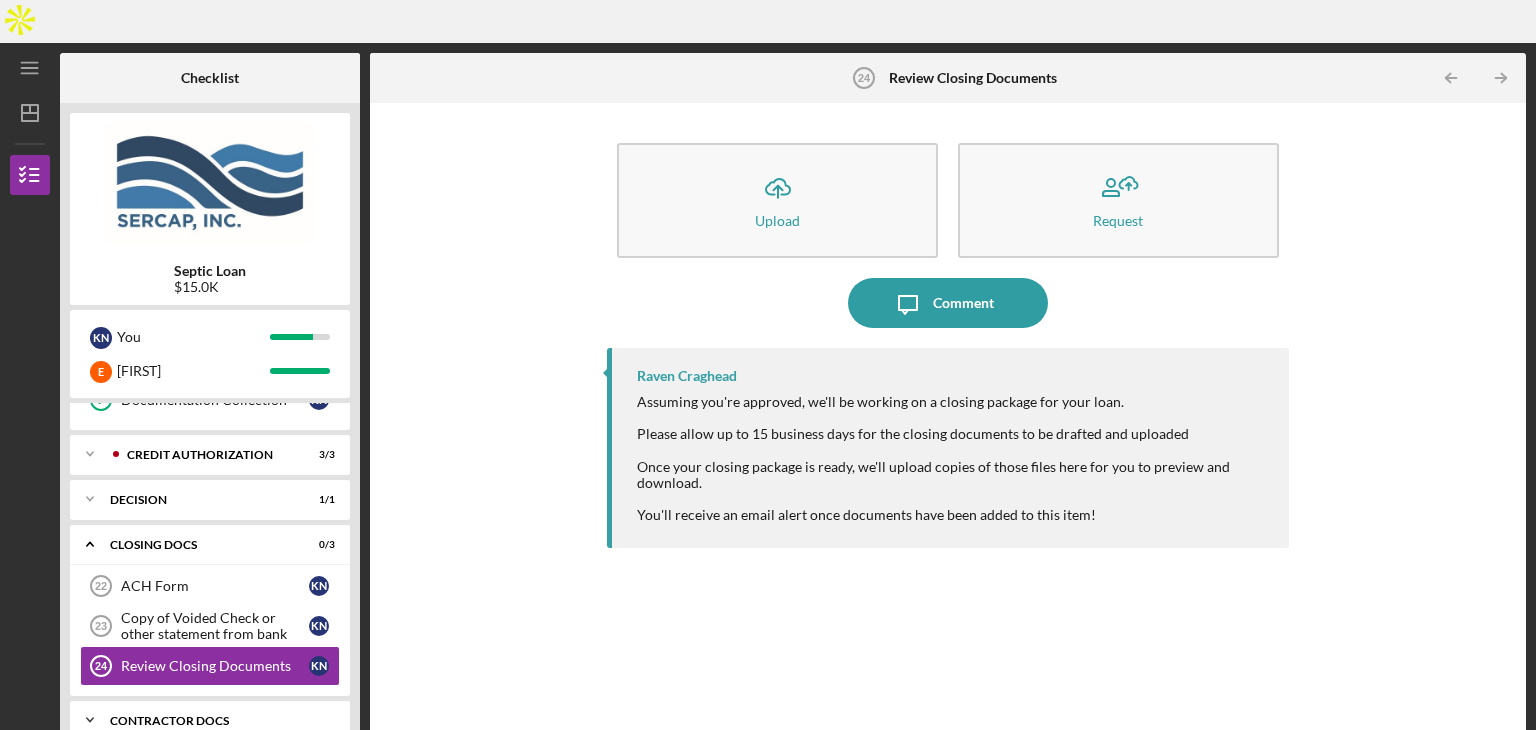 click on "Contractor Docs" at bounding box center (217, 721) 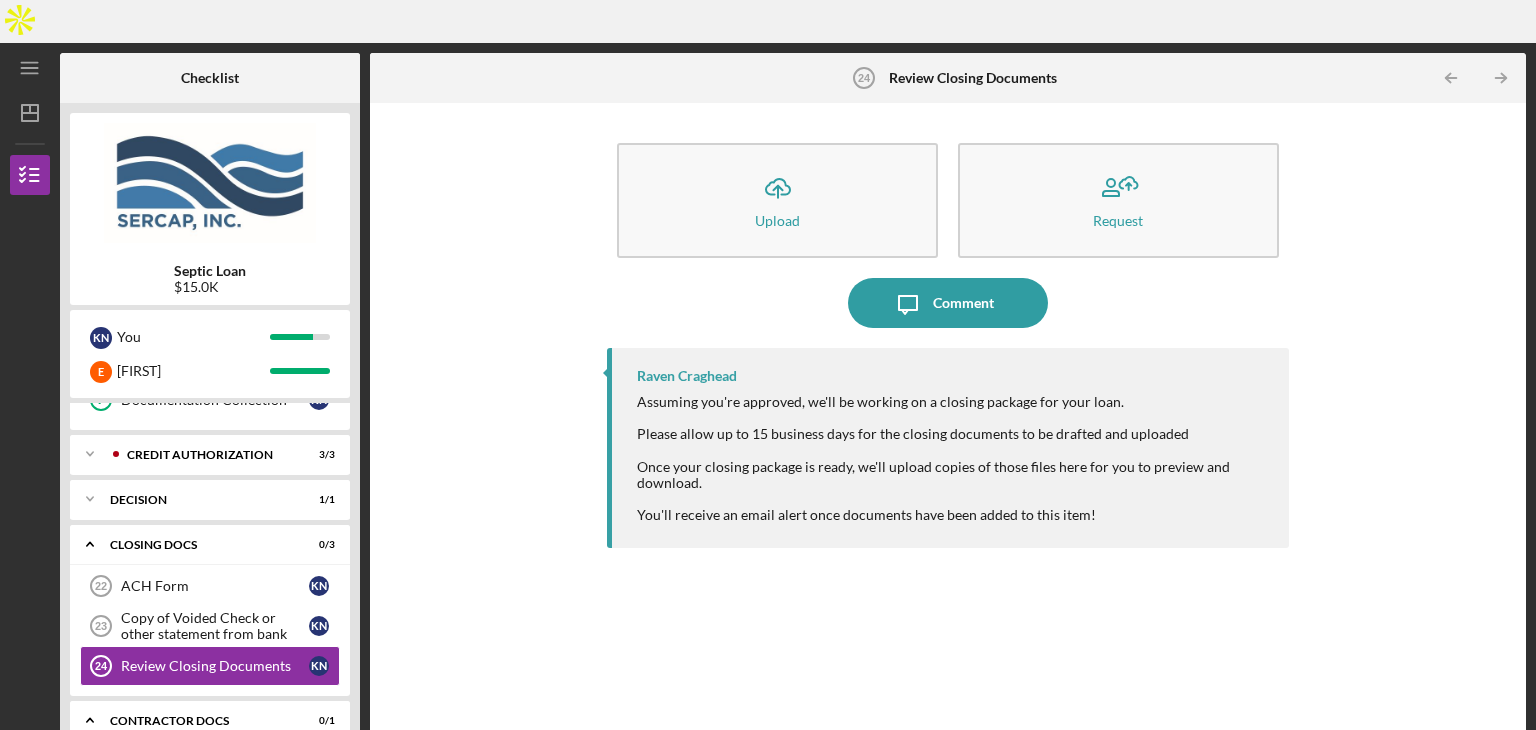 click on "Invoice for SERCAP Fees" at bounding box center [215, 762] 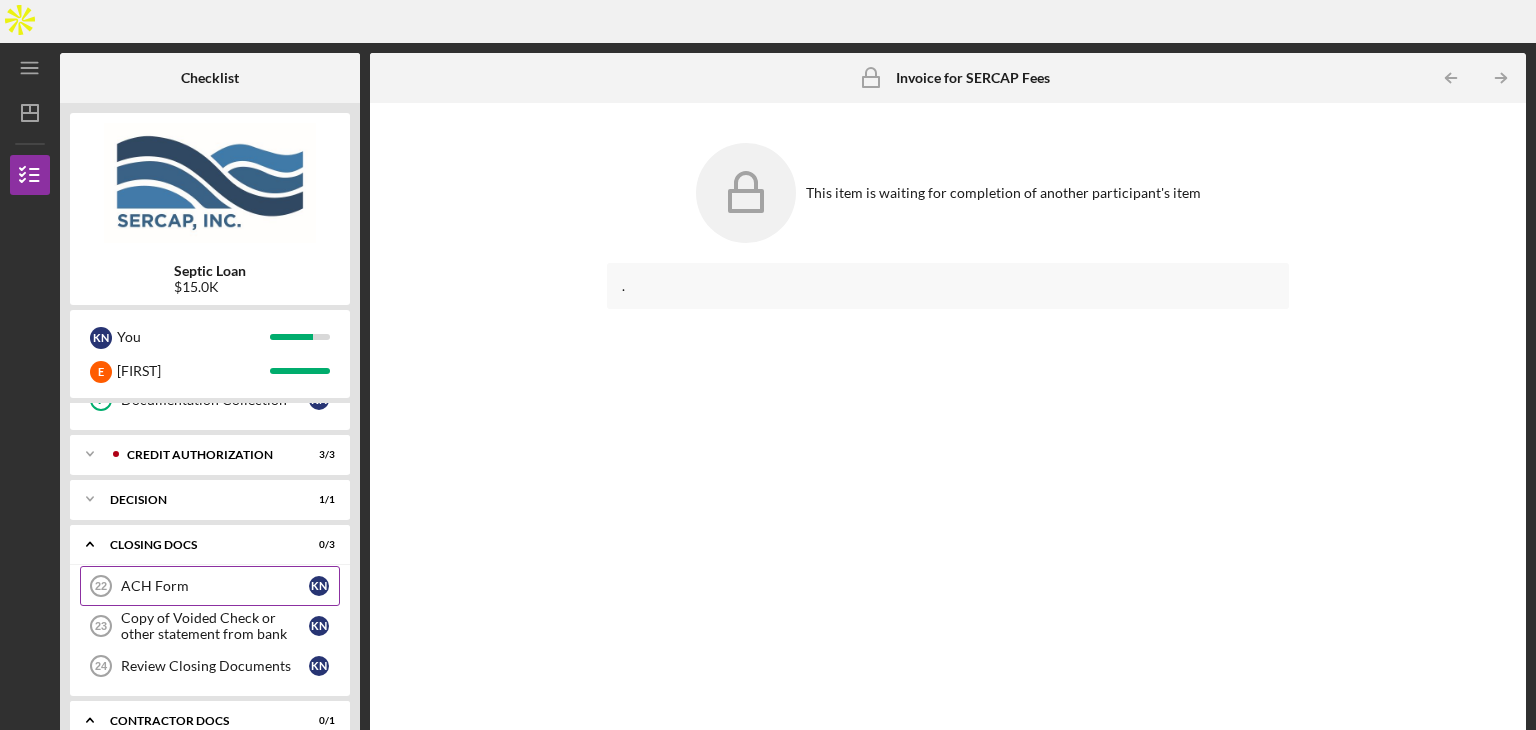click on "ACH Form" at bounding box center (215, 586) 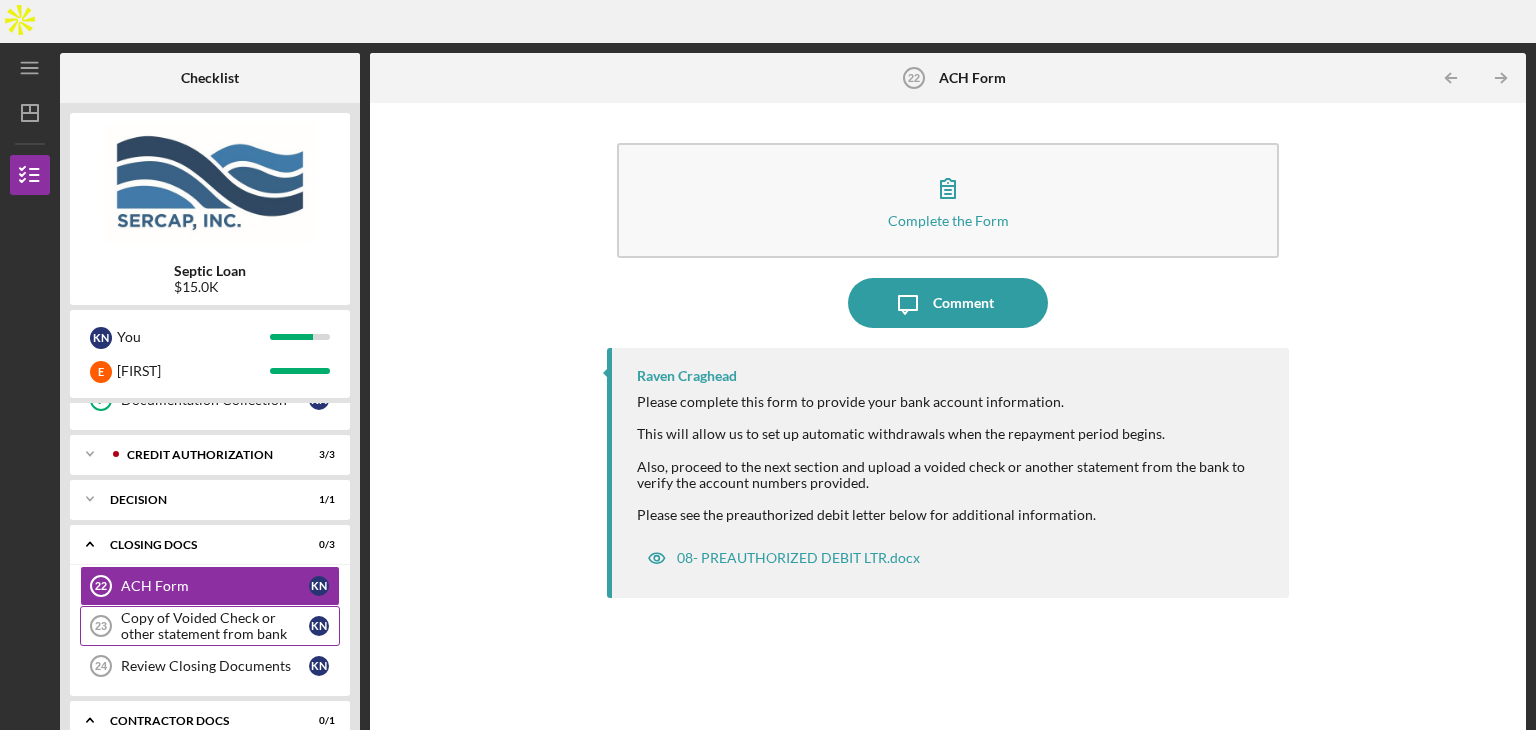 click on "Copy of Voided Check or other statement from bank" at bounding box center [215, 626] 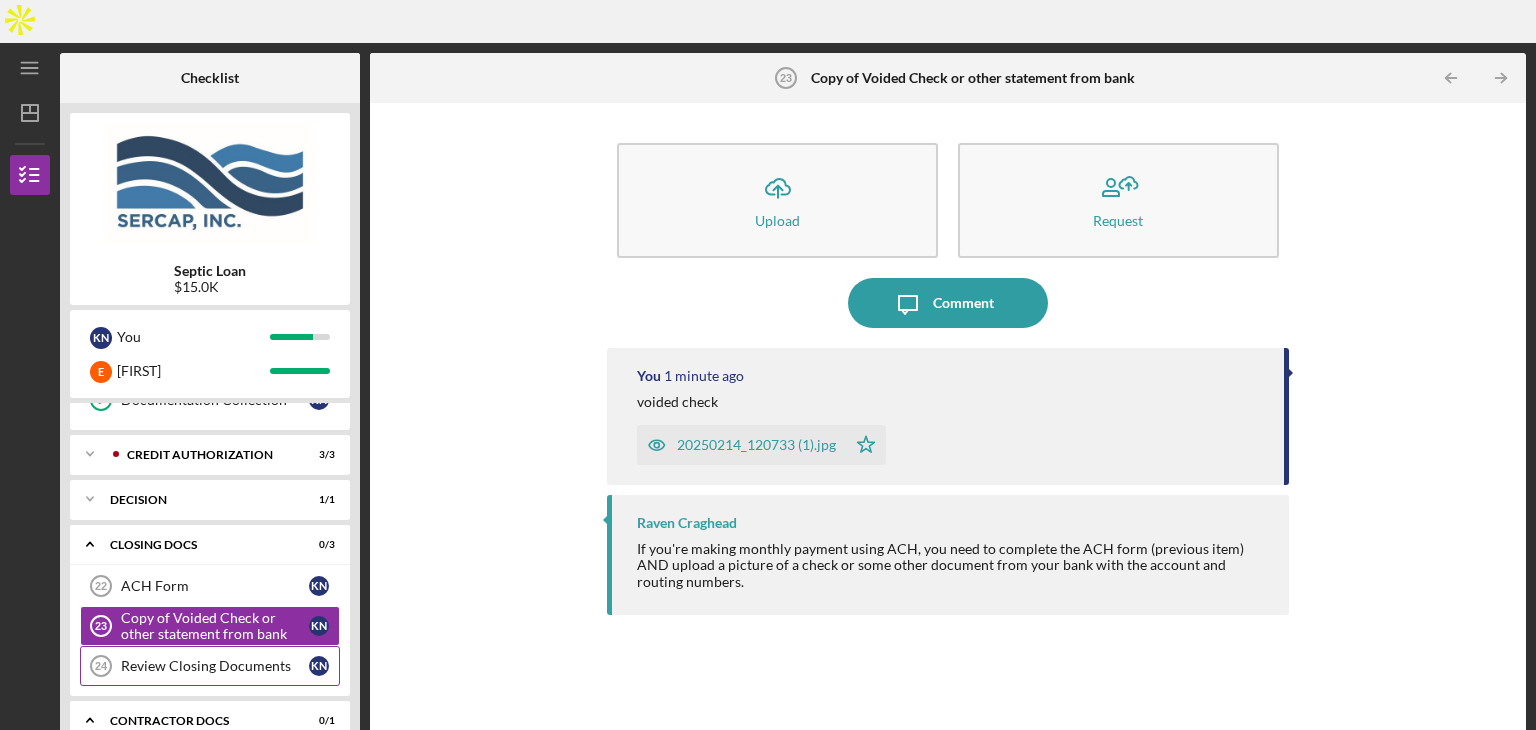 click on "Review Closing Documents" at bounding box center [215, 666] 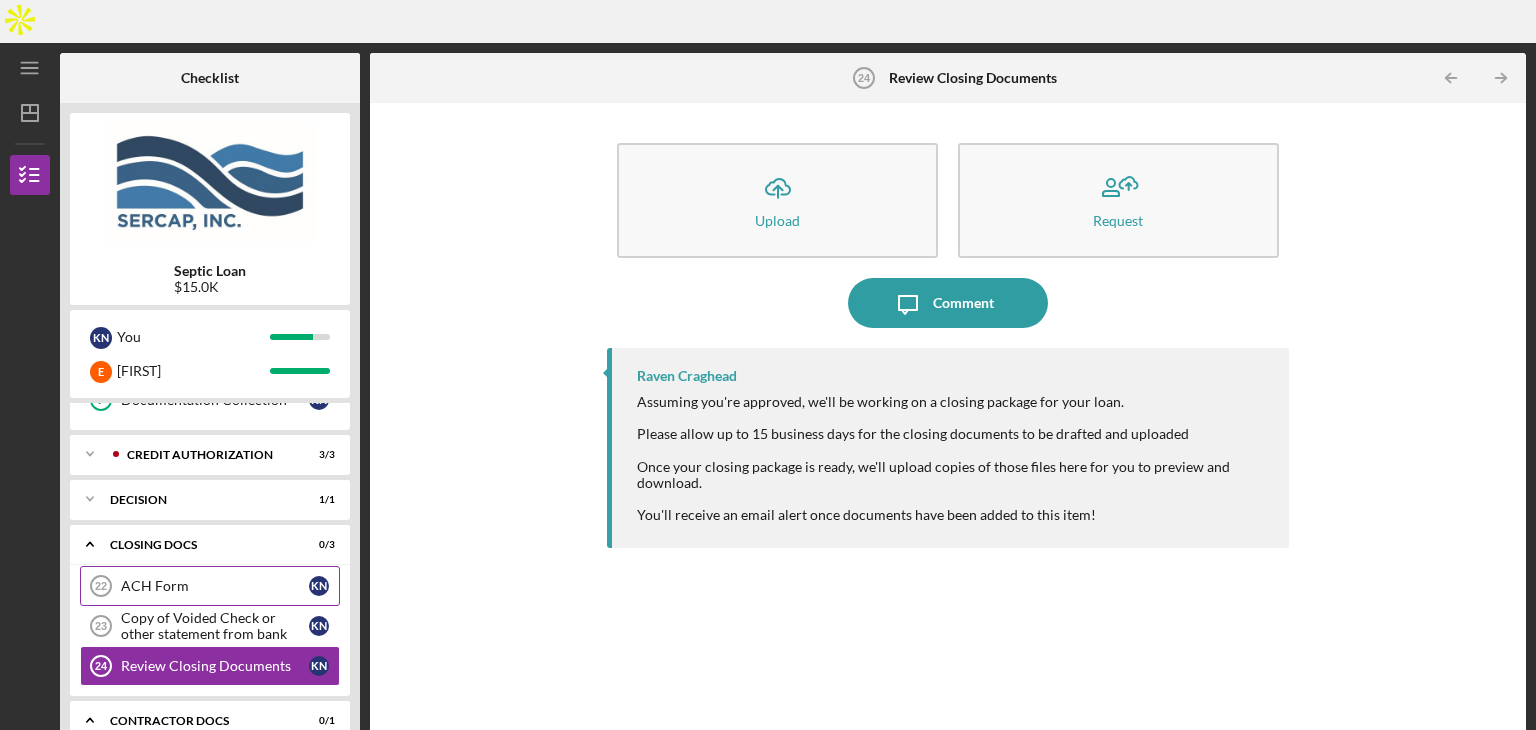 click on "ACH Form" at bounding box center (215, 586) 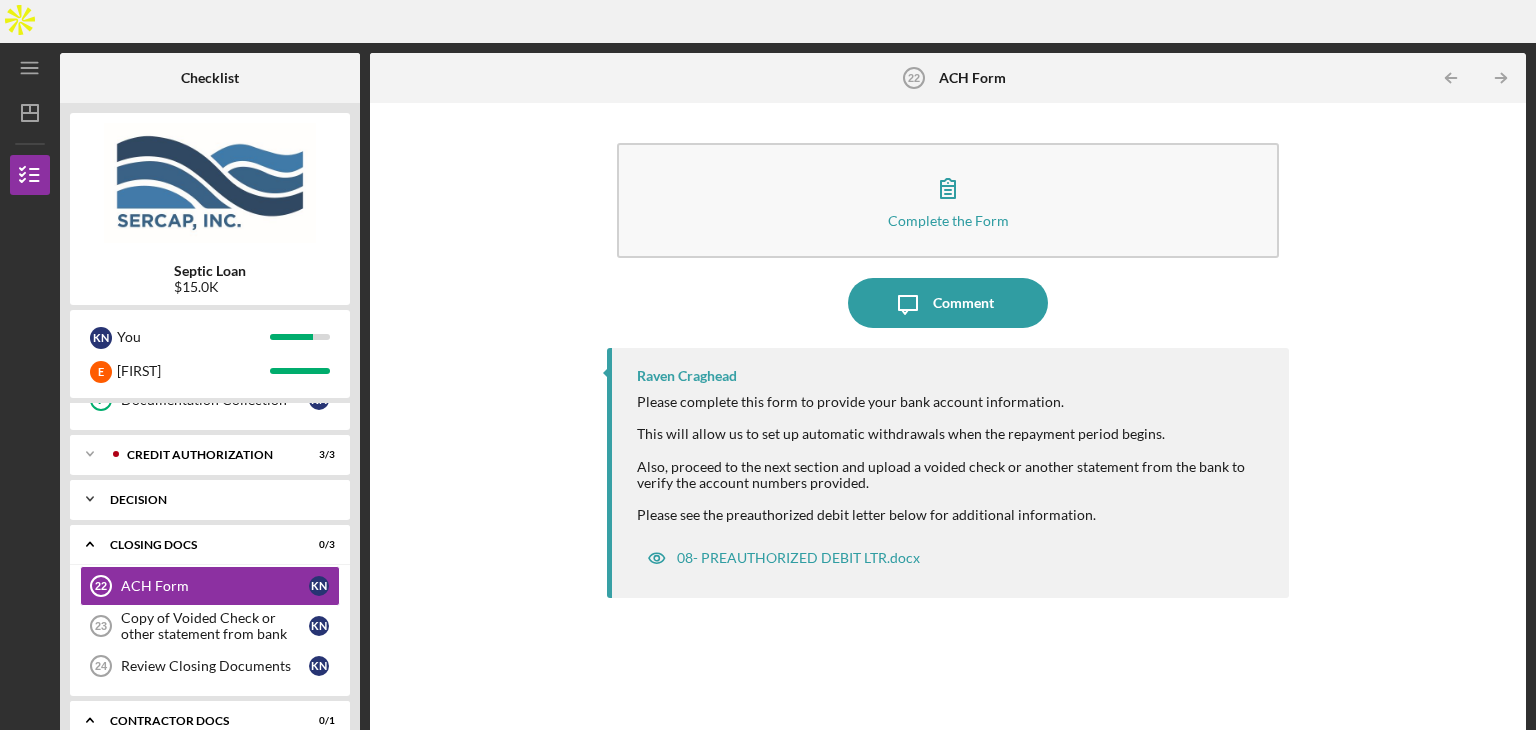 click on "Icon/Expander" 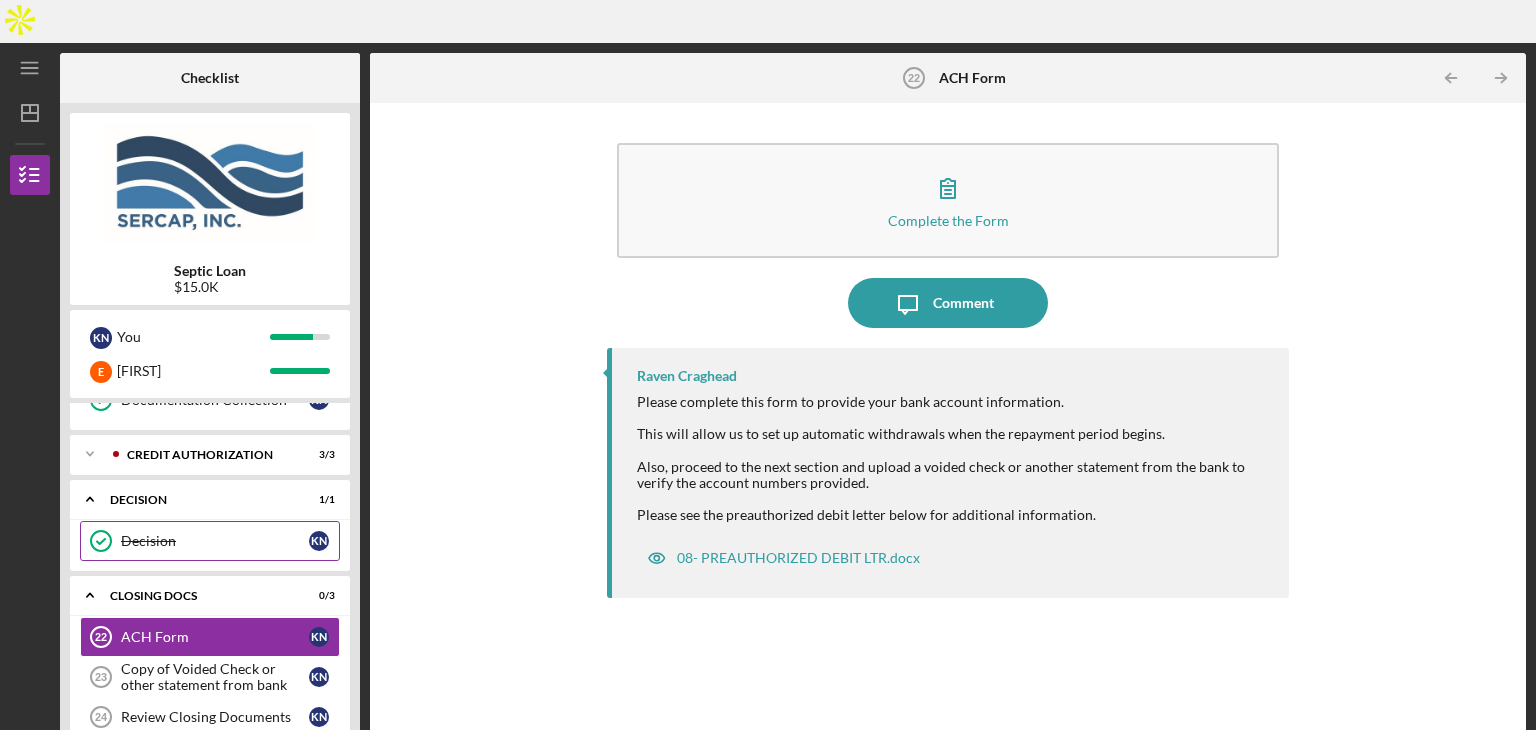 click on "Decision" at bounding box center (215, 541) 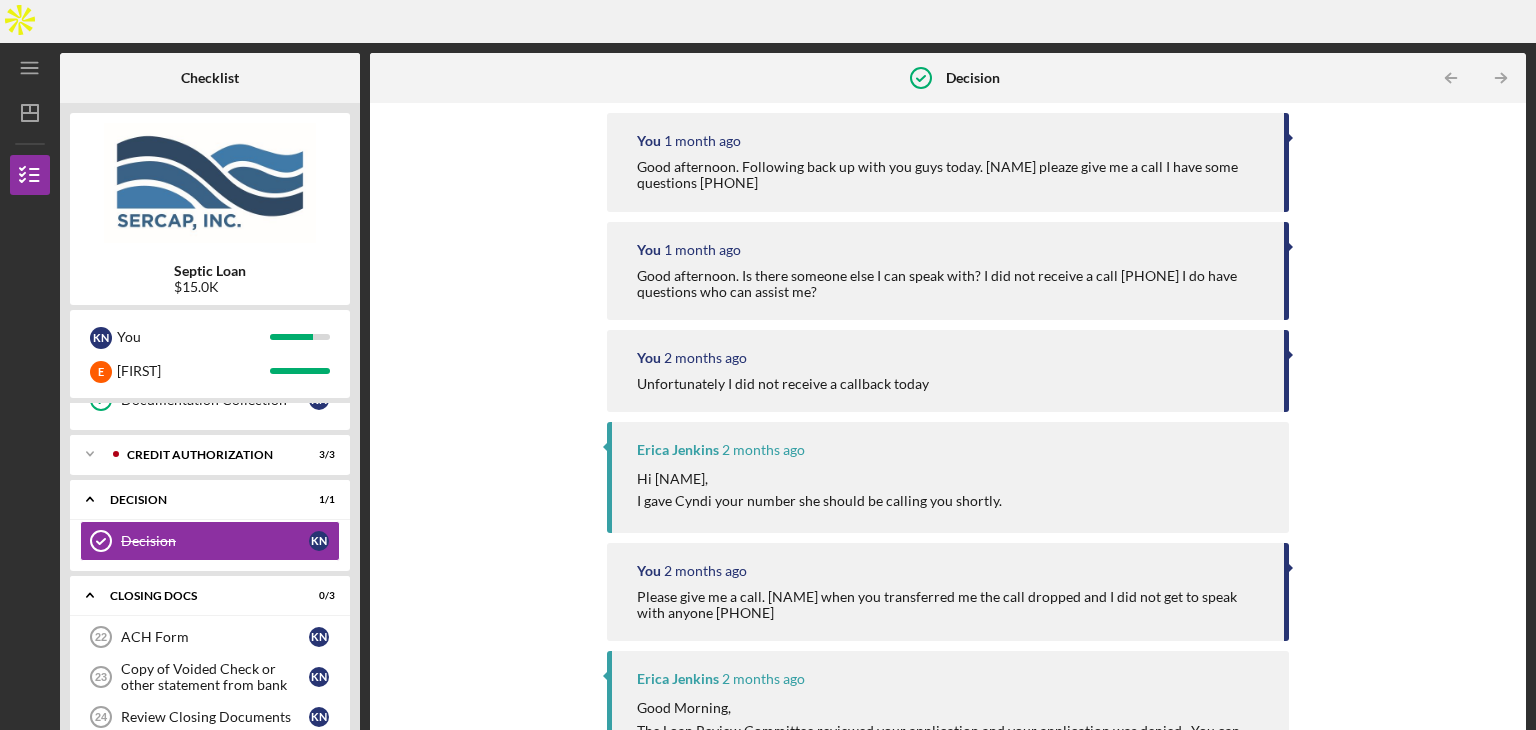 scroll, scrollTop: 1140, scrollLeft: 0, axis: vertical 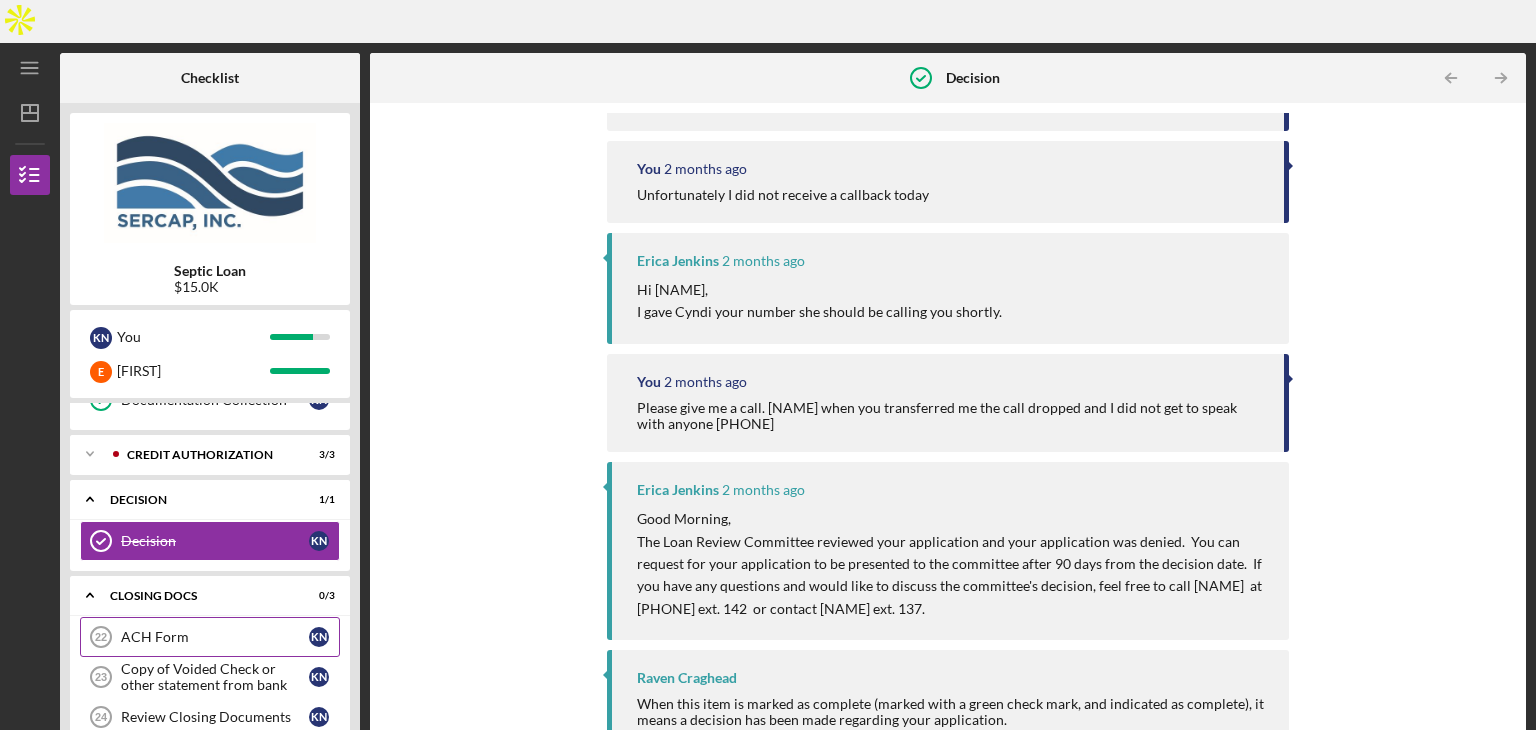 click on "ACH Form" at bounding box center (215, 637) 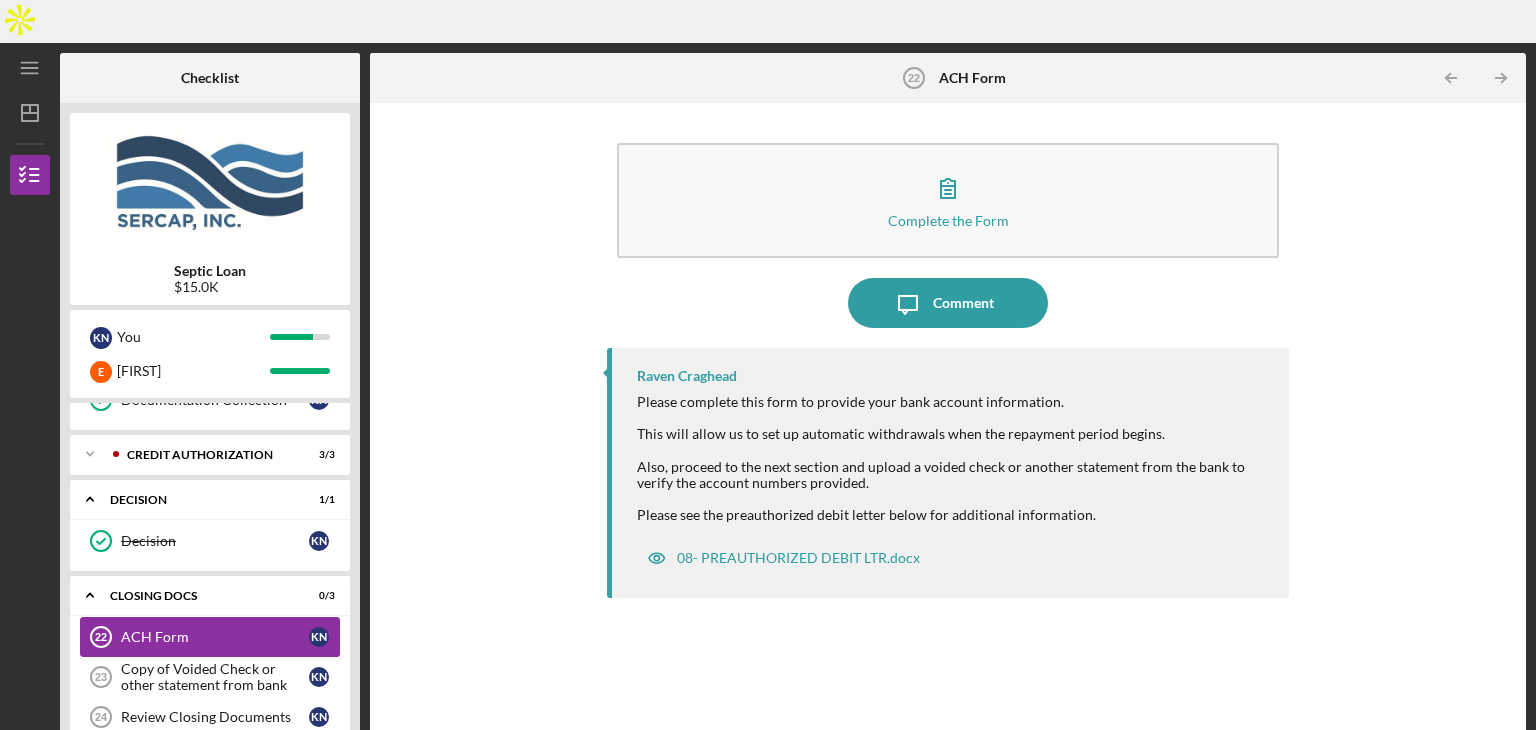 scroll, scrollTop: 0, scrollLeft: 0, axis: both 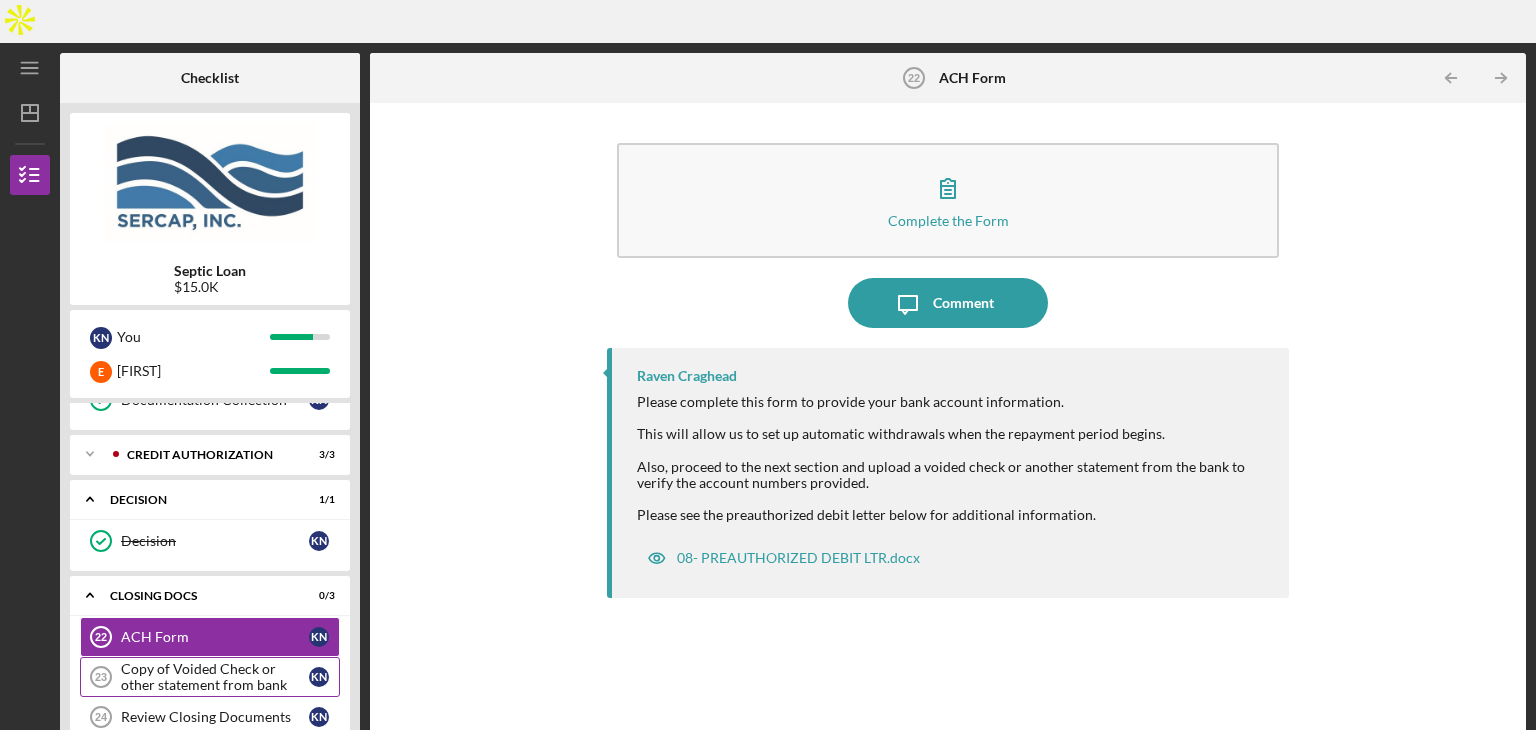 click on "Copy of Voided Check or other statement from bank" at bounding box center (215, 677) 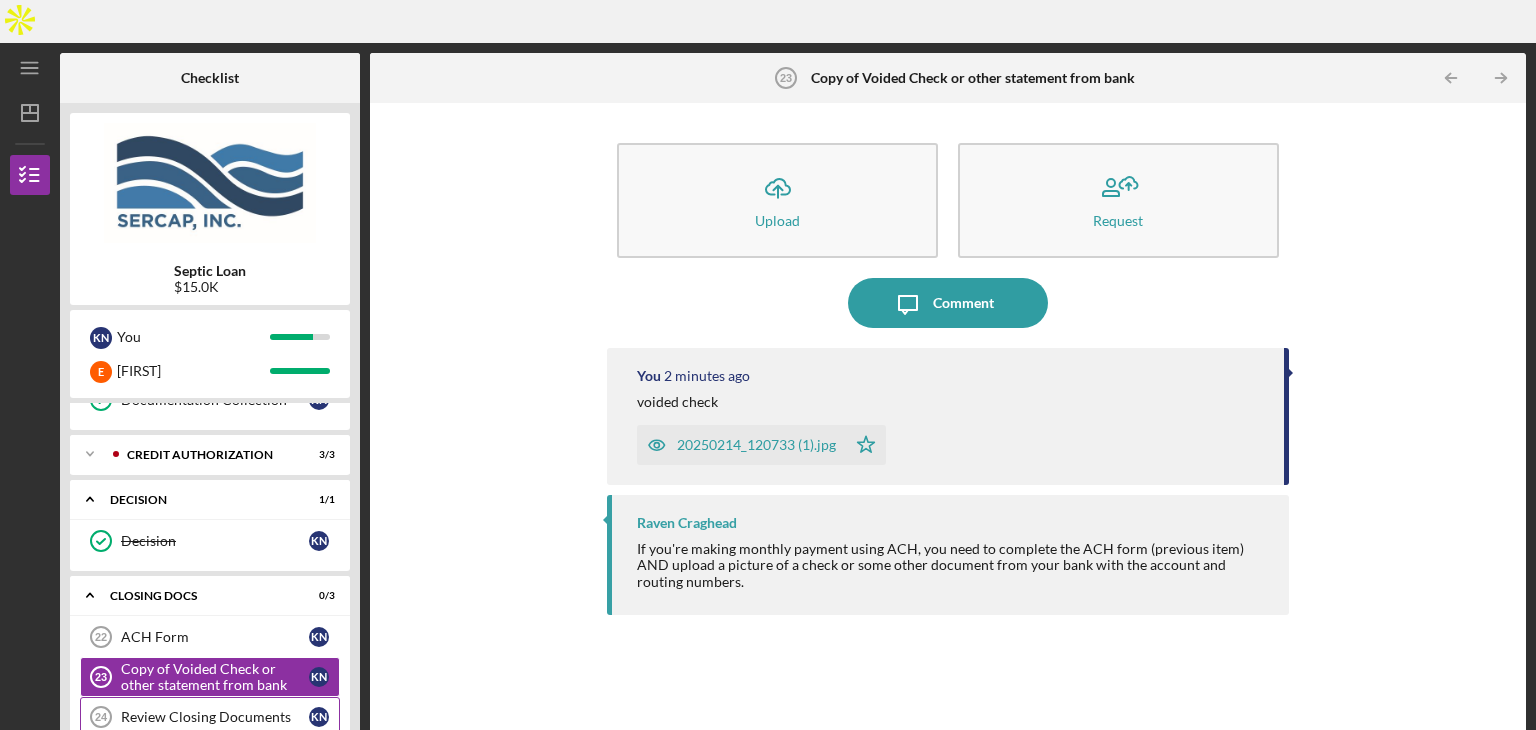 click on "Review Closing Documents 24 Review Closing Documents K N" at bounding box center [210, 717] 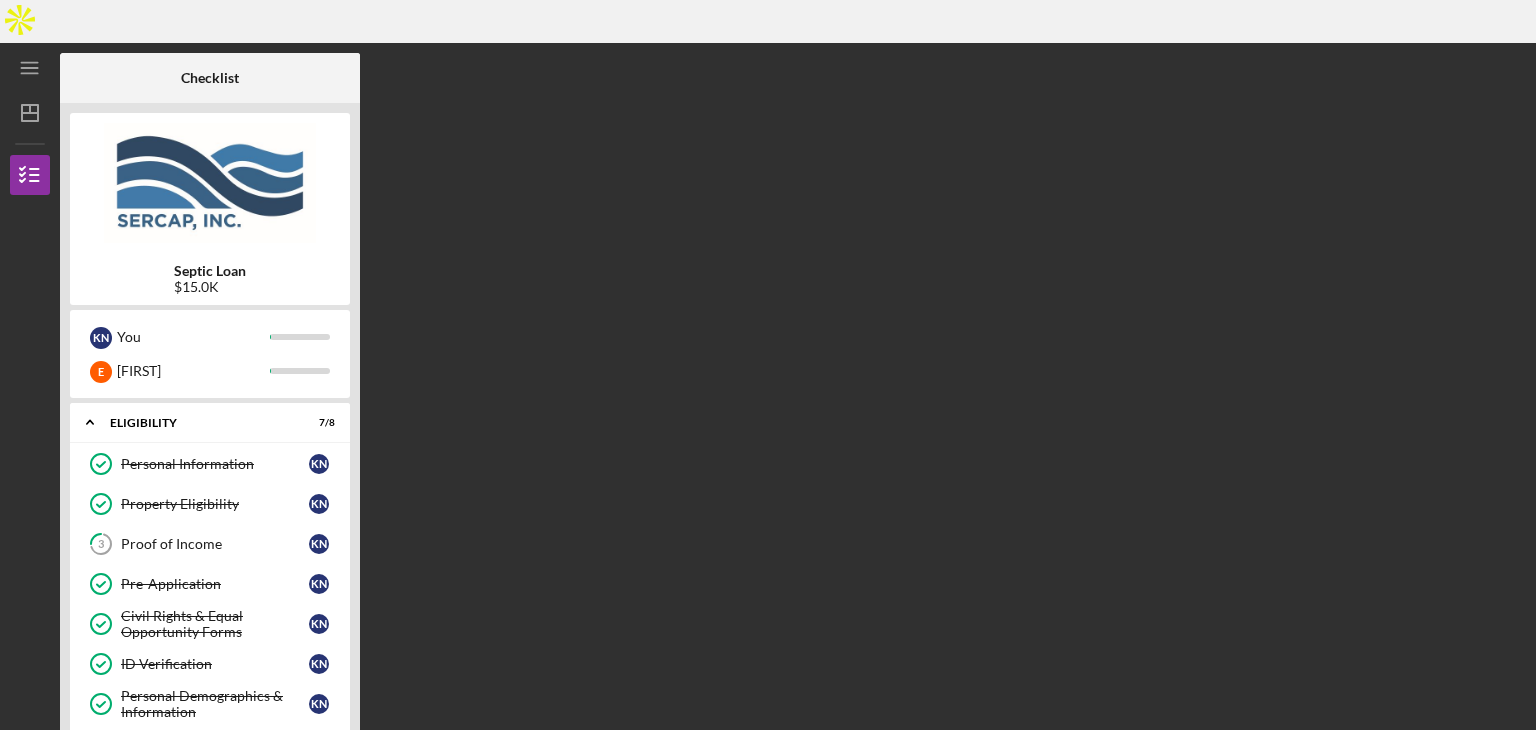 scroll, scrollTop: 0, scrollLeft: 0, axis: both 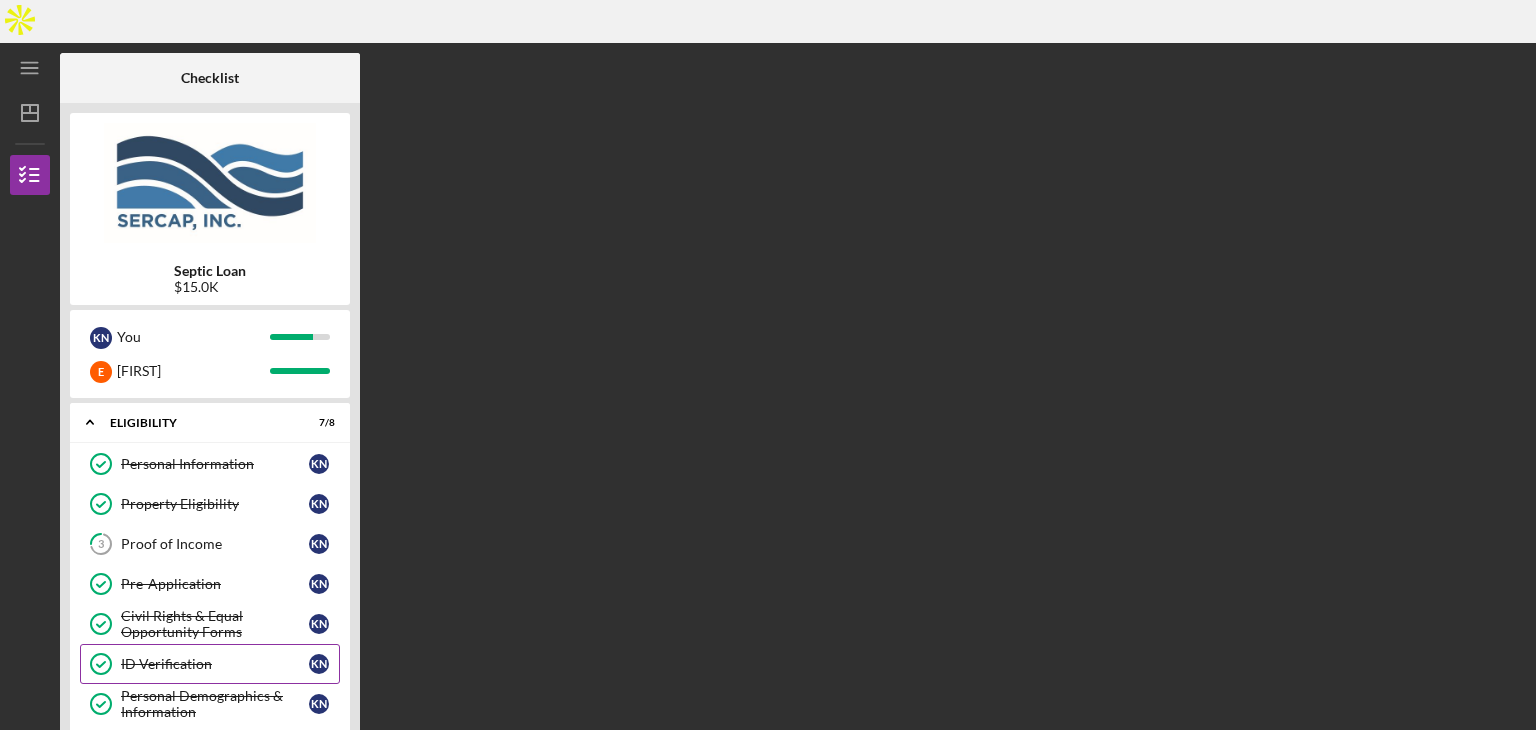 click on "ID Verification" at bounding box center [215, 664] 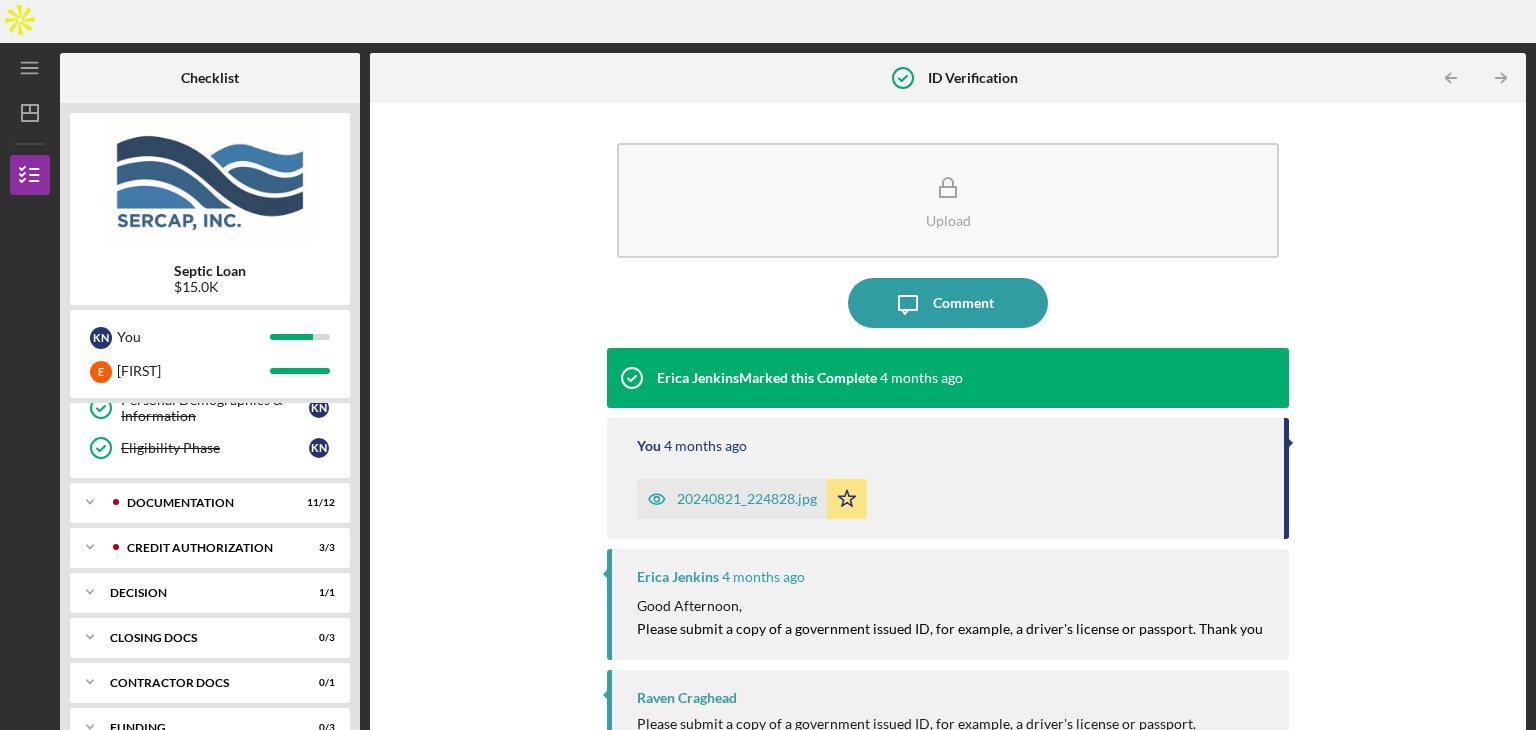 scroll, scrollTop: 298, scrollLeft: 0, axis: vertical 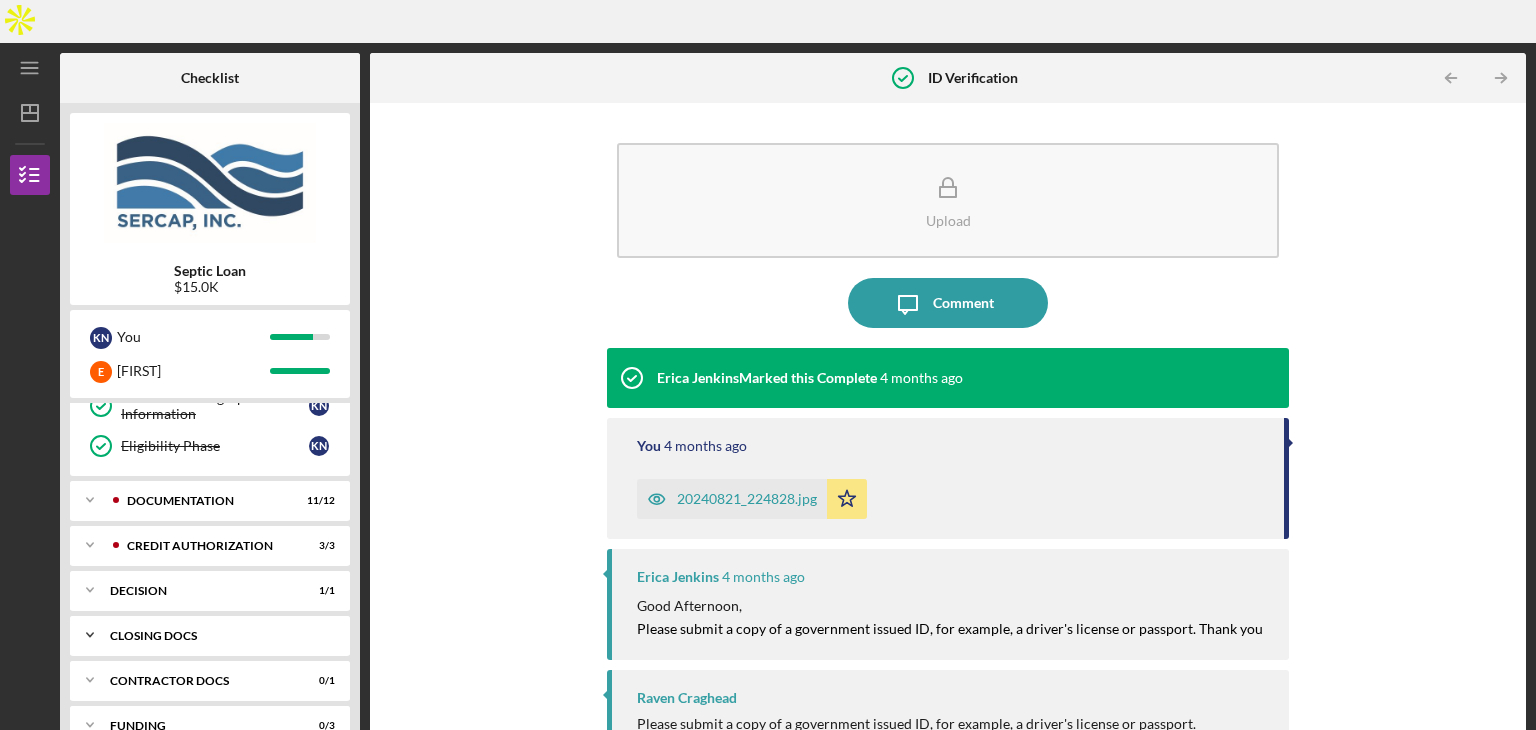 click on "Icon/Expander" 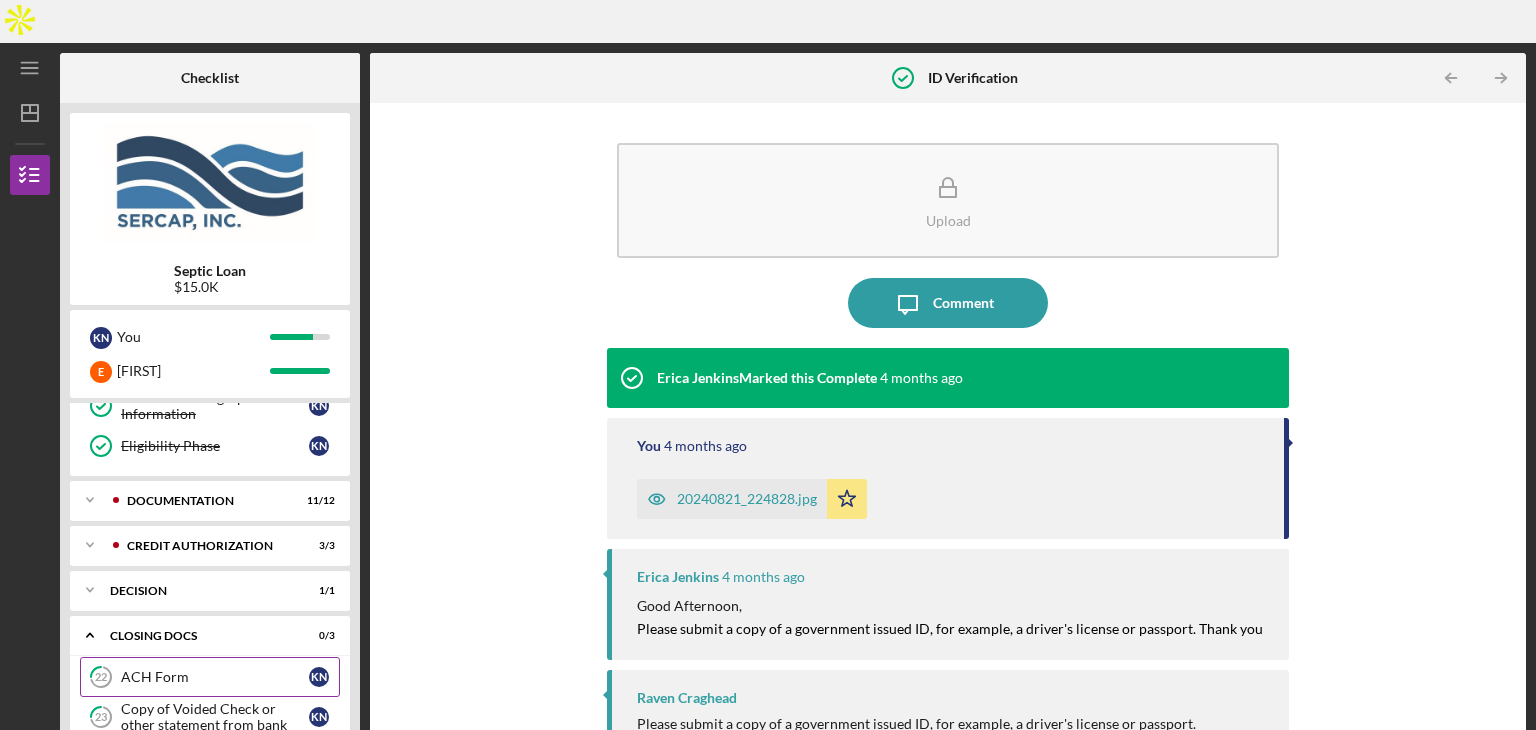 click on "ACH Form" at bounding box center [215, 677] 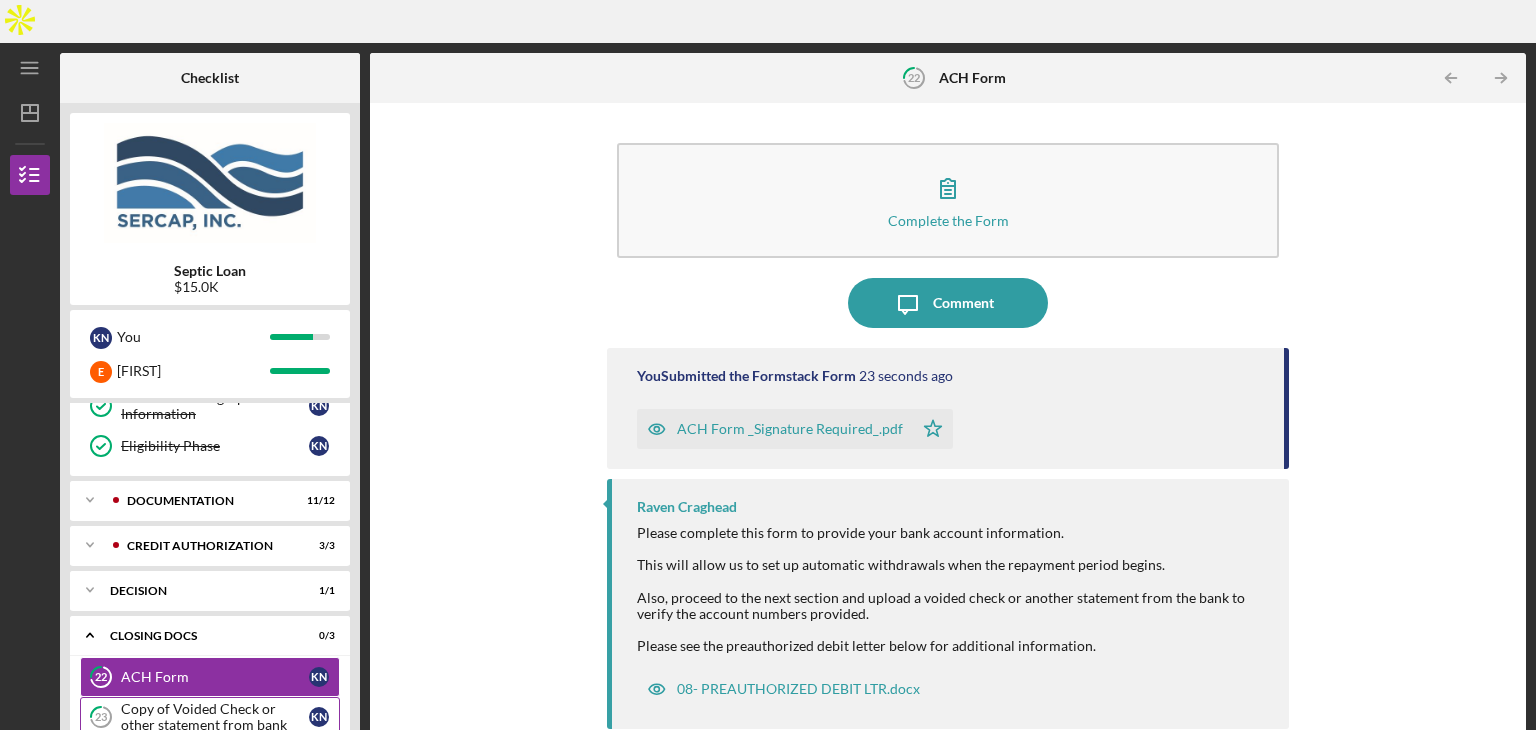 click on "Copy of Voided Check or other statement from bank" at bounding box center [215, 717] 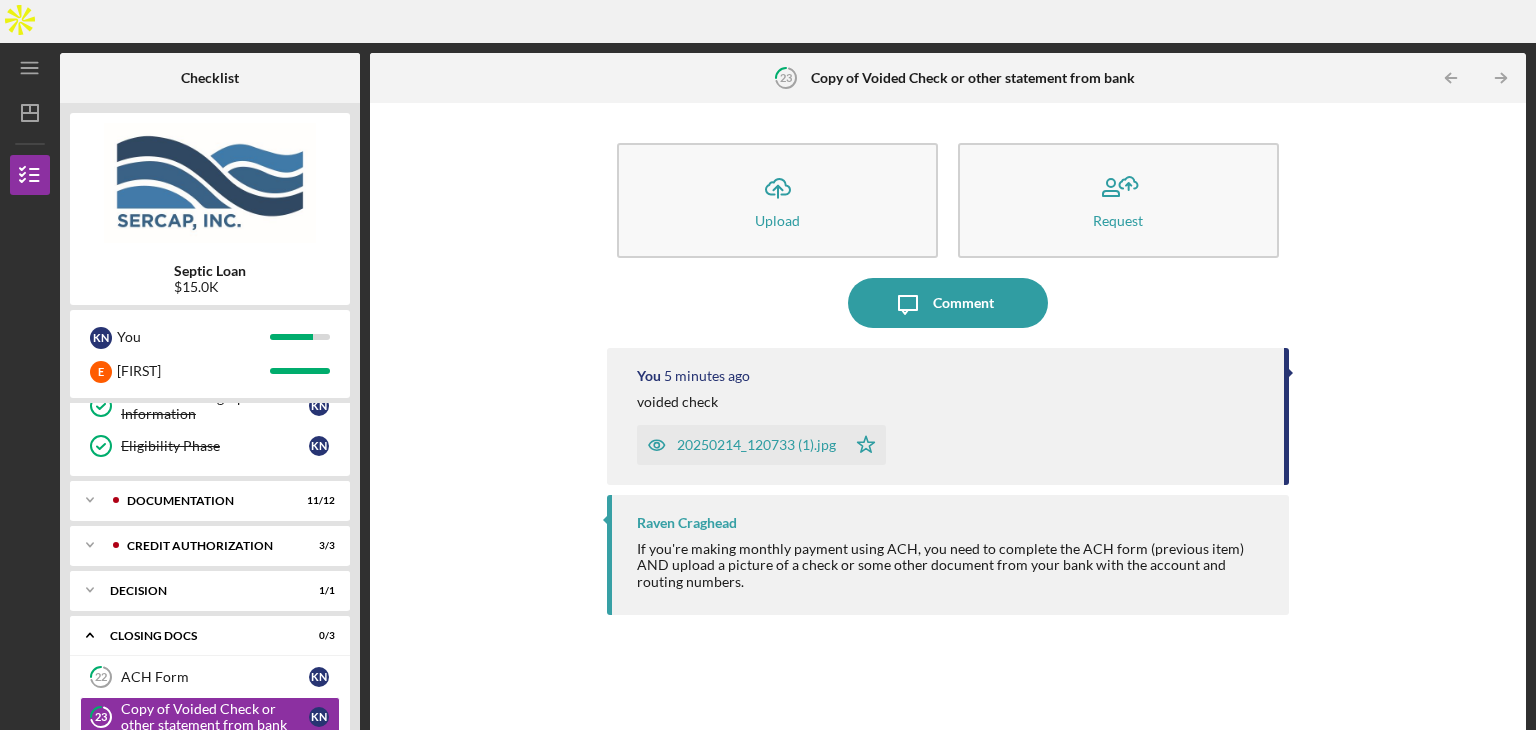 click on "Review Closing Documents" at bounding box center (215, 757) 